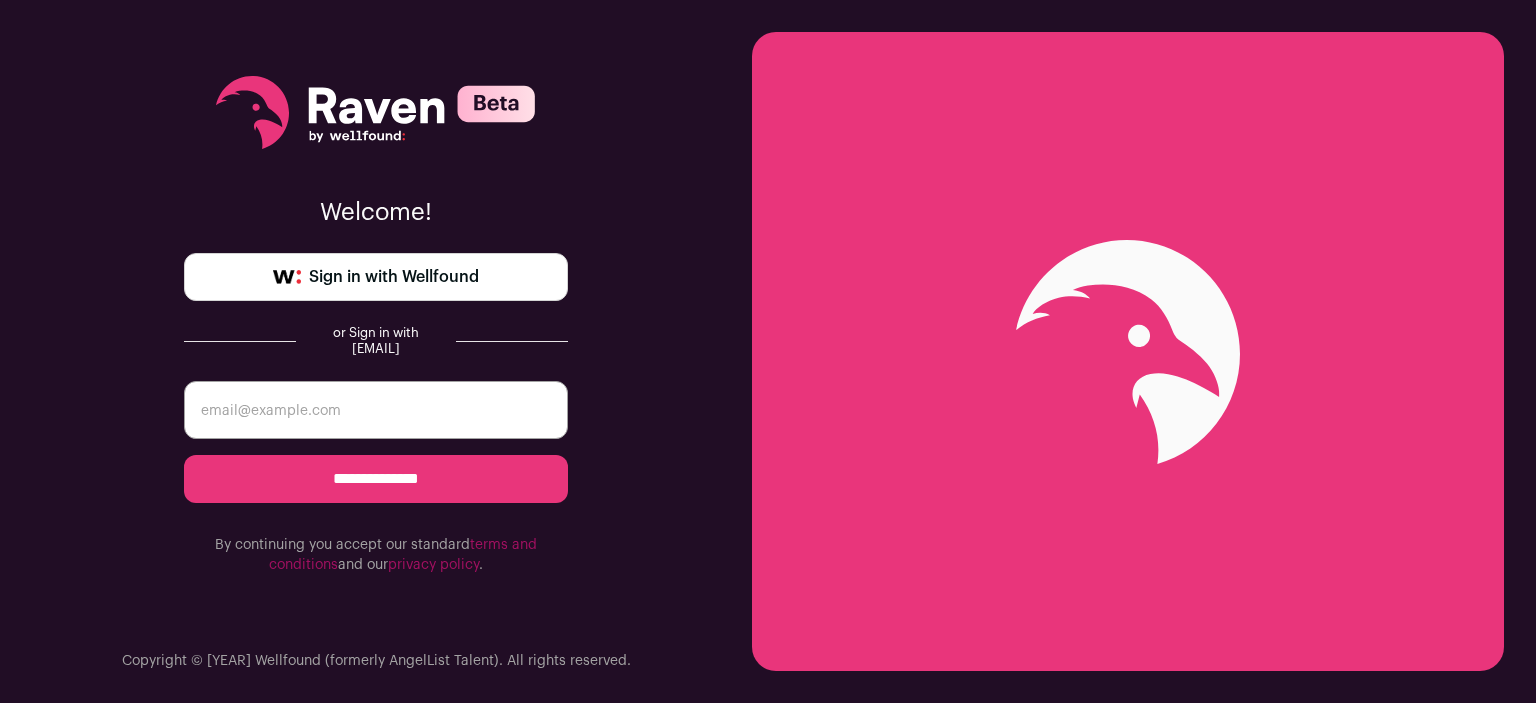 scroll, scrollTop: 0, scrollLeft: 0, axis: both 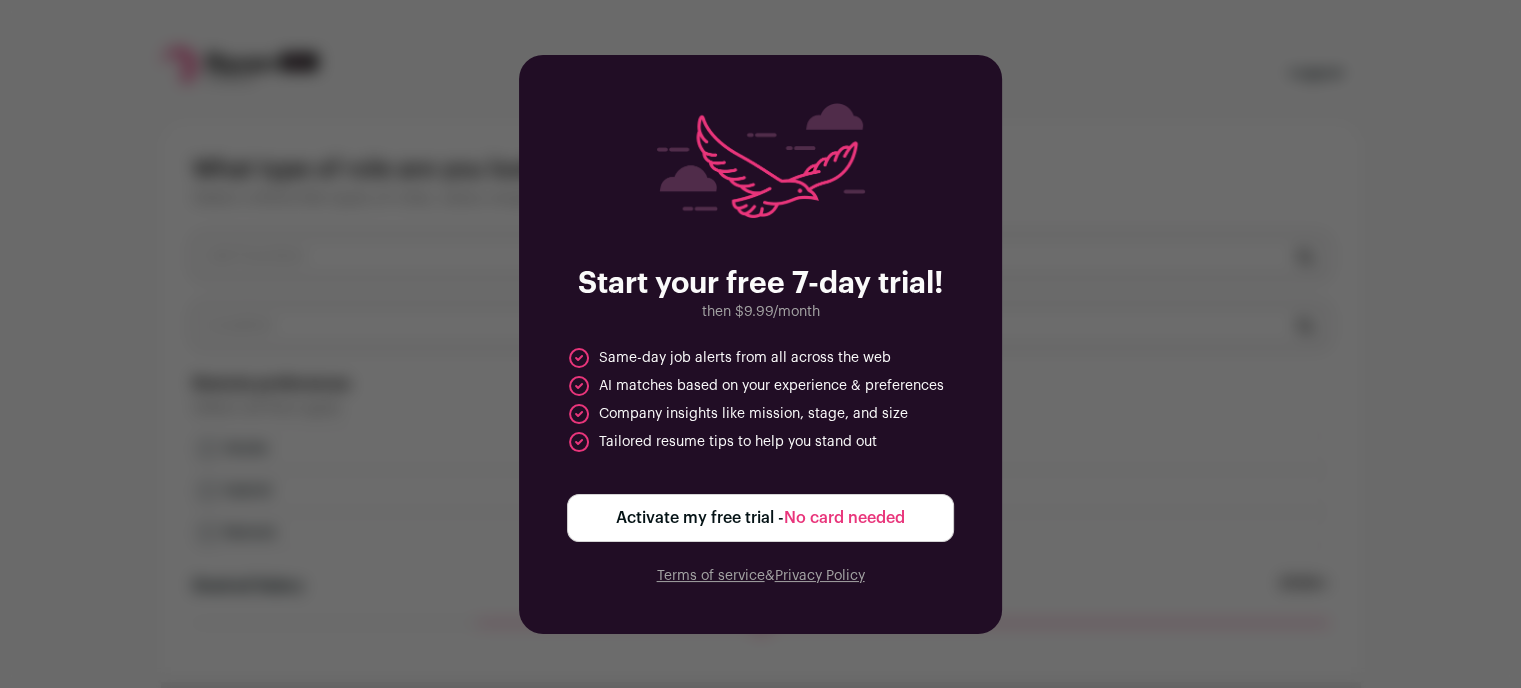 click on "Activate my free trial -
No card needed" at bounding box center [760, 518] 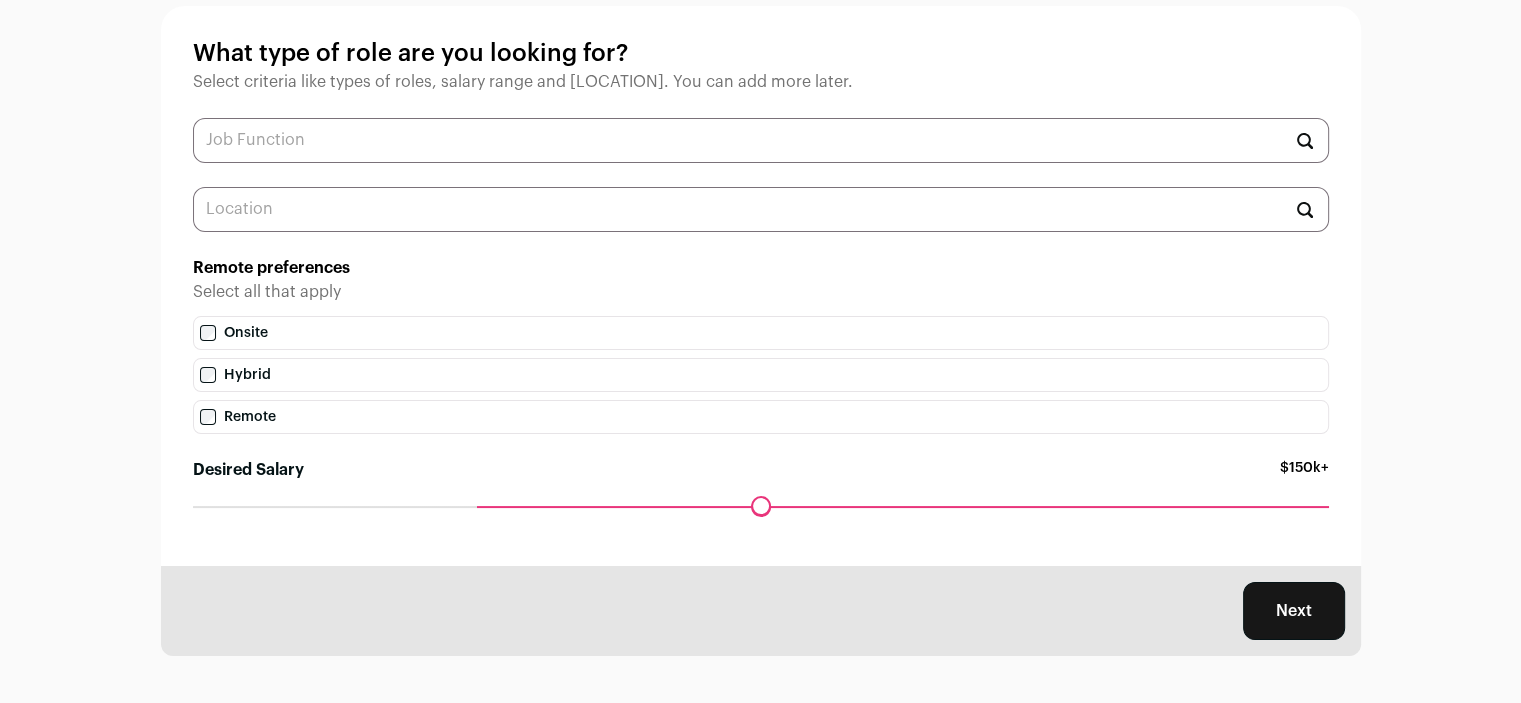 scroll, scrollTop: 117, scrollLeft: 0, axis: vertical 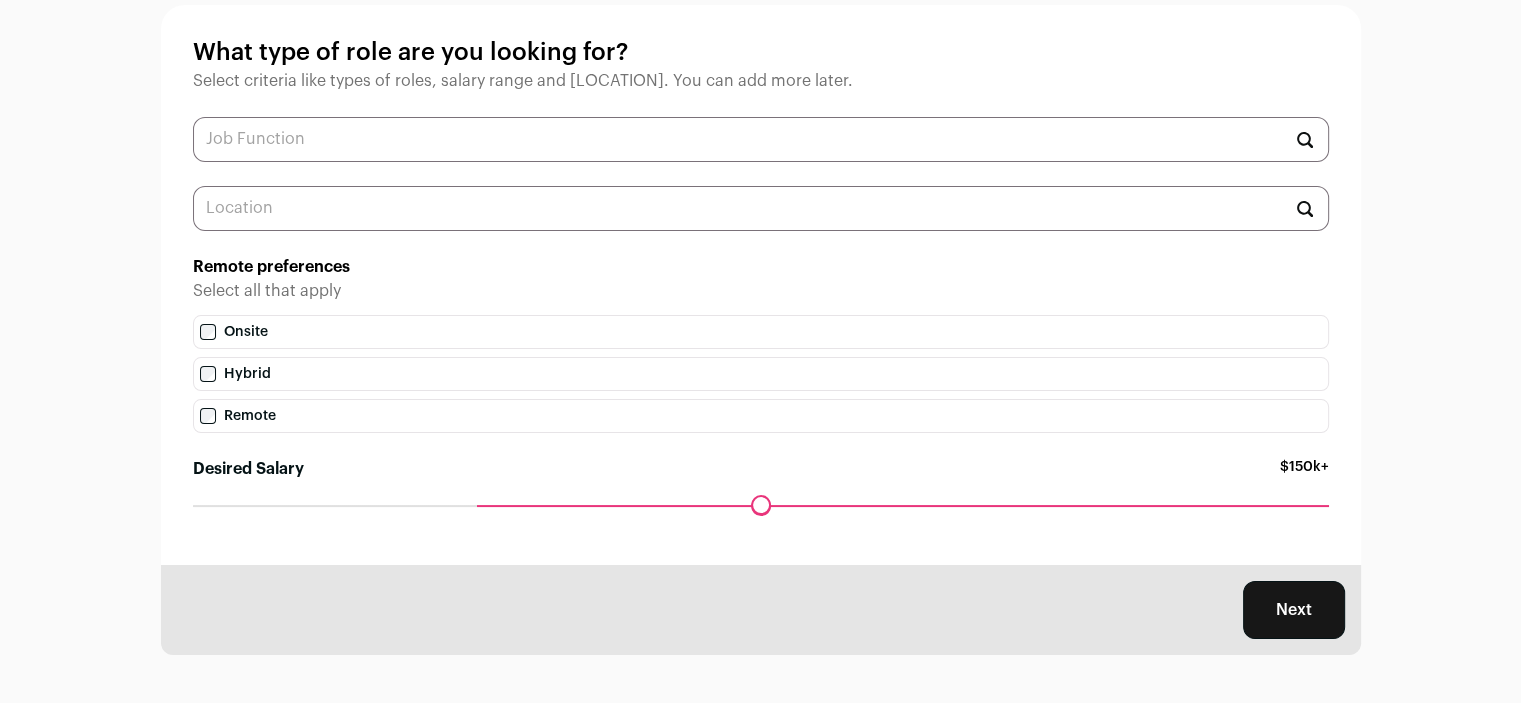 click on "Remote" at bounding box center [761, 416] 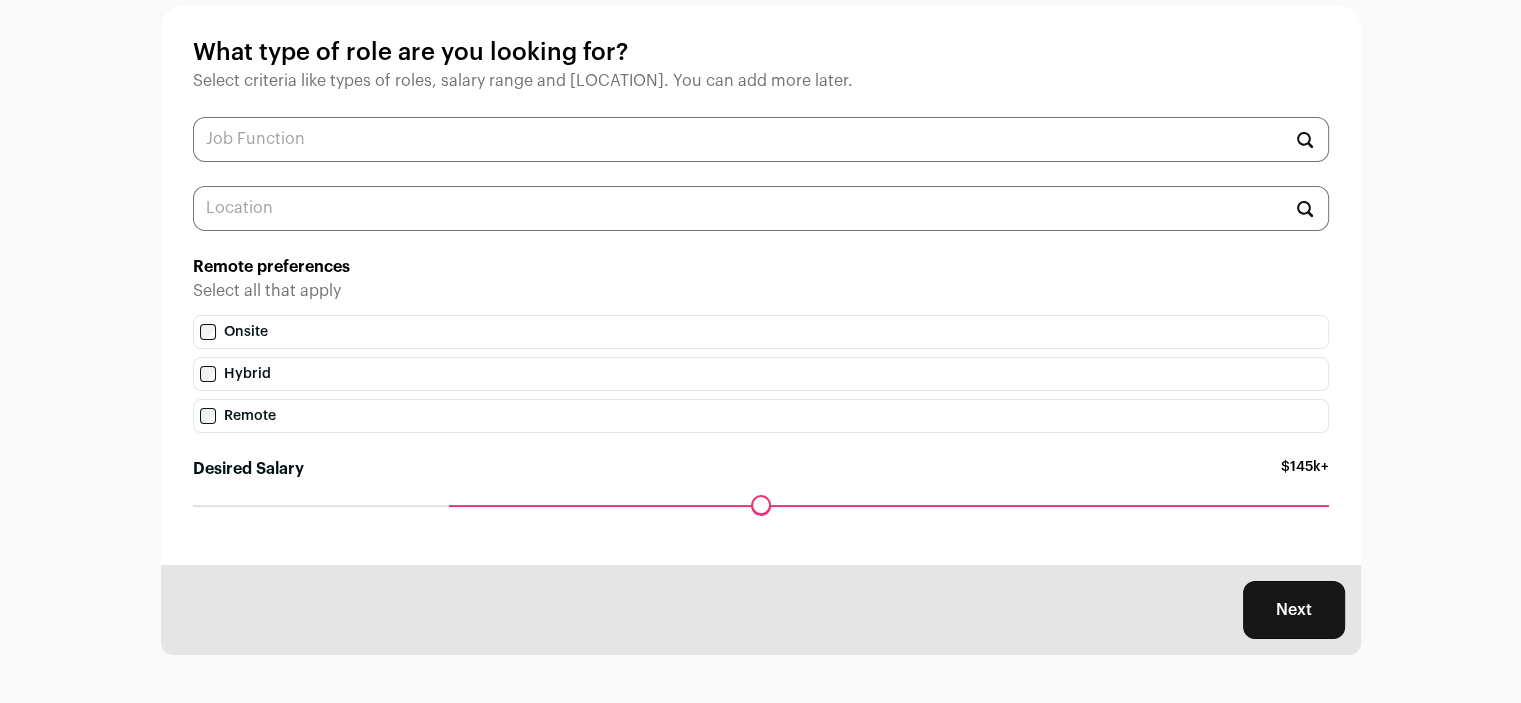 drag, startPoint x: 481, startPoint y: 503, endPoint x: 460, endPoint y: 510, distance: 22.135944 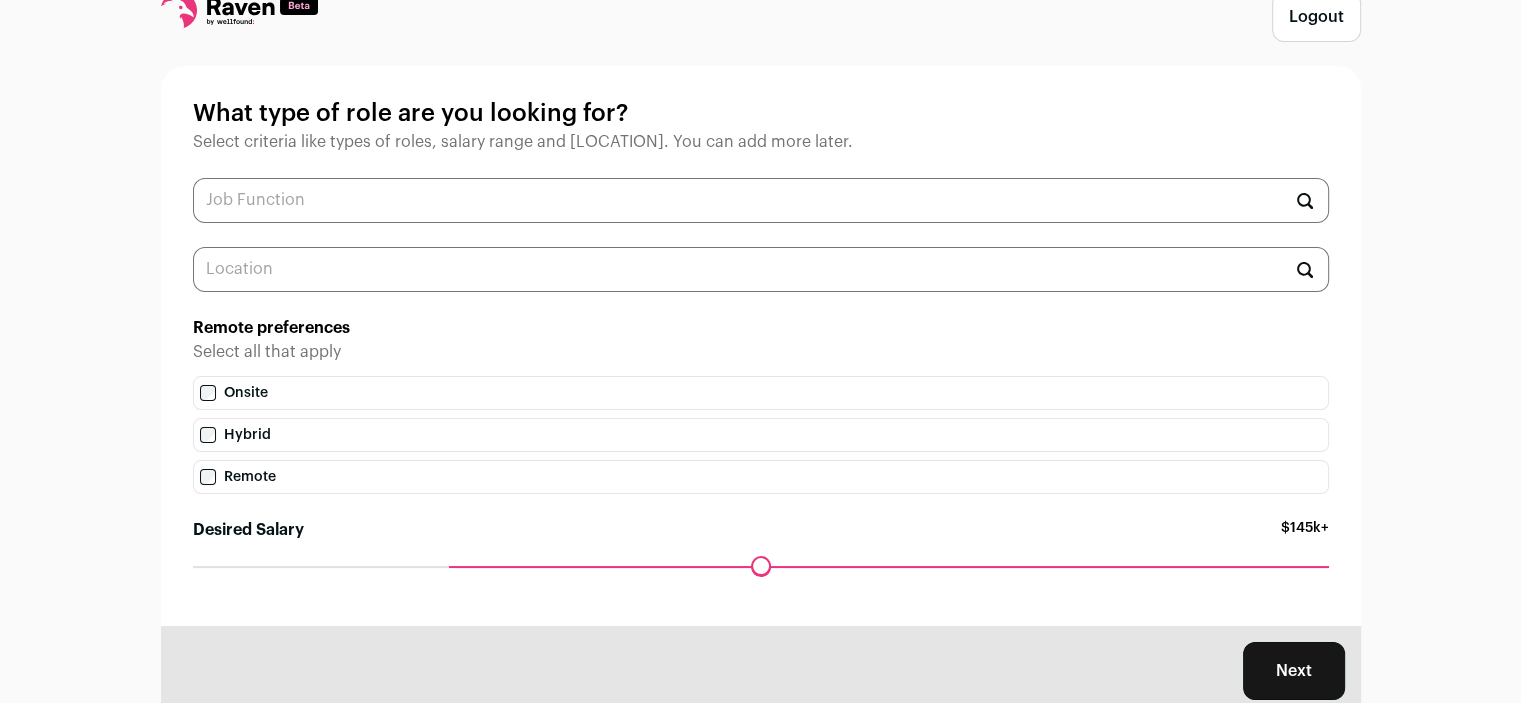 scroll, scrollTop: 0, scrollLeft: 0, axis: both 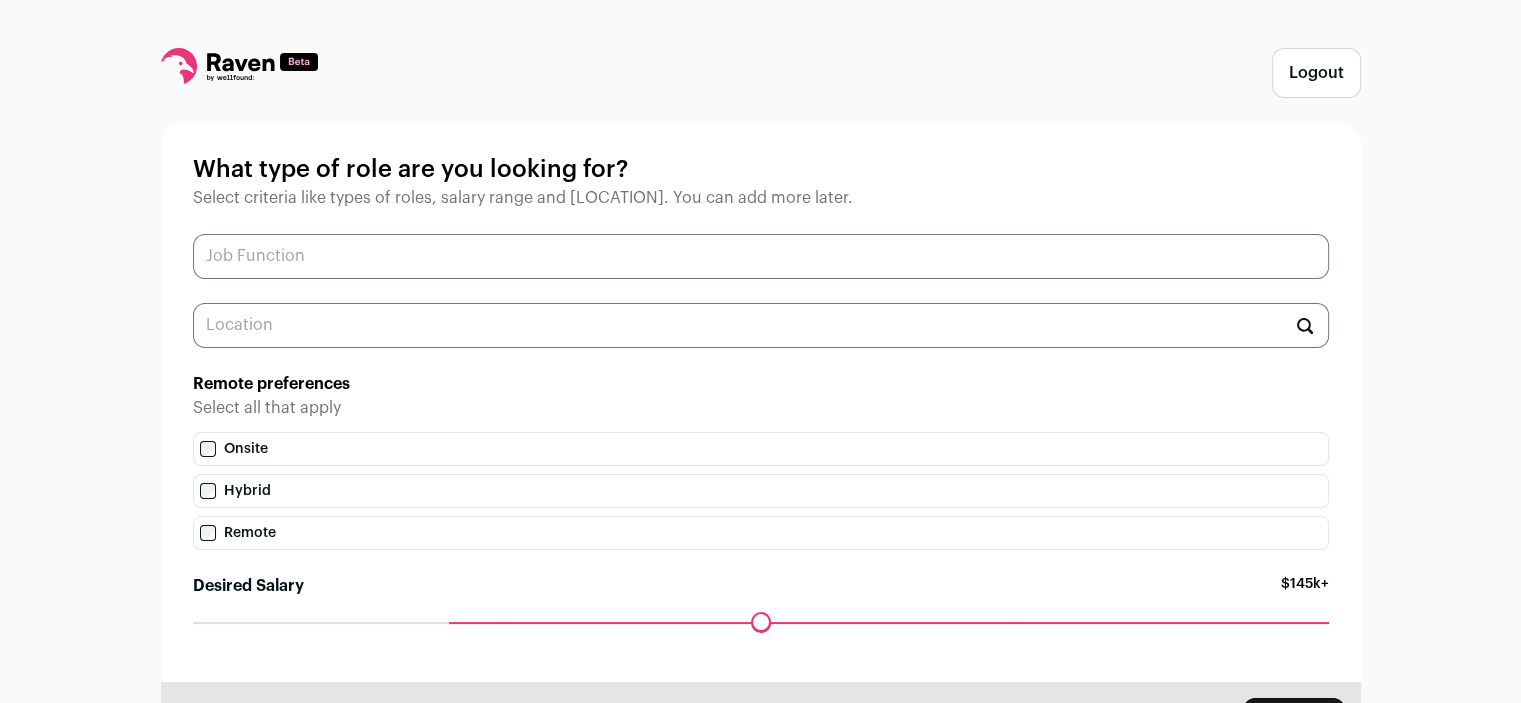 click at bounding box center (761, 256) 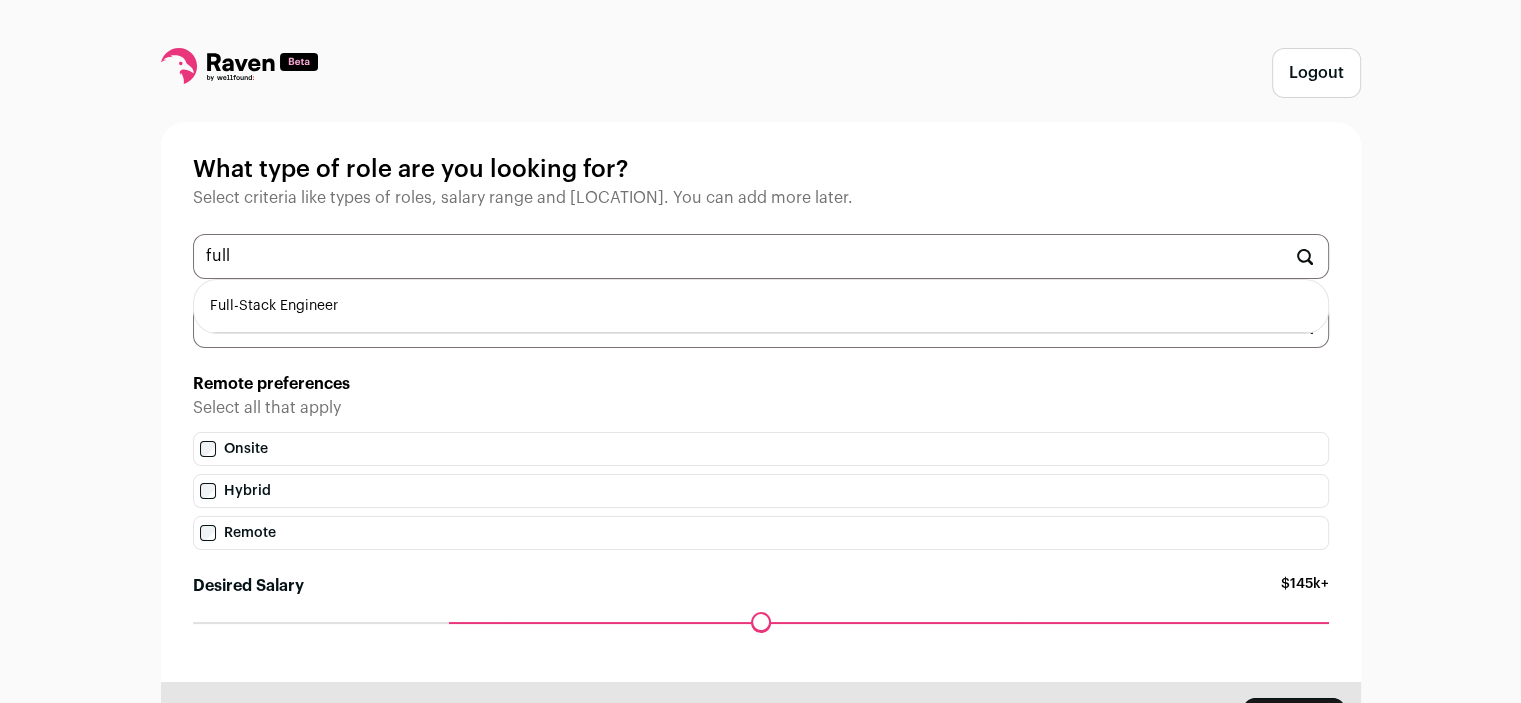 click on "Full-Stack Engineer" at bounding box center [761, 306] 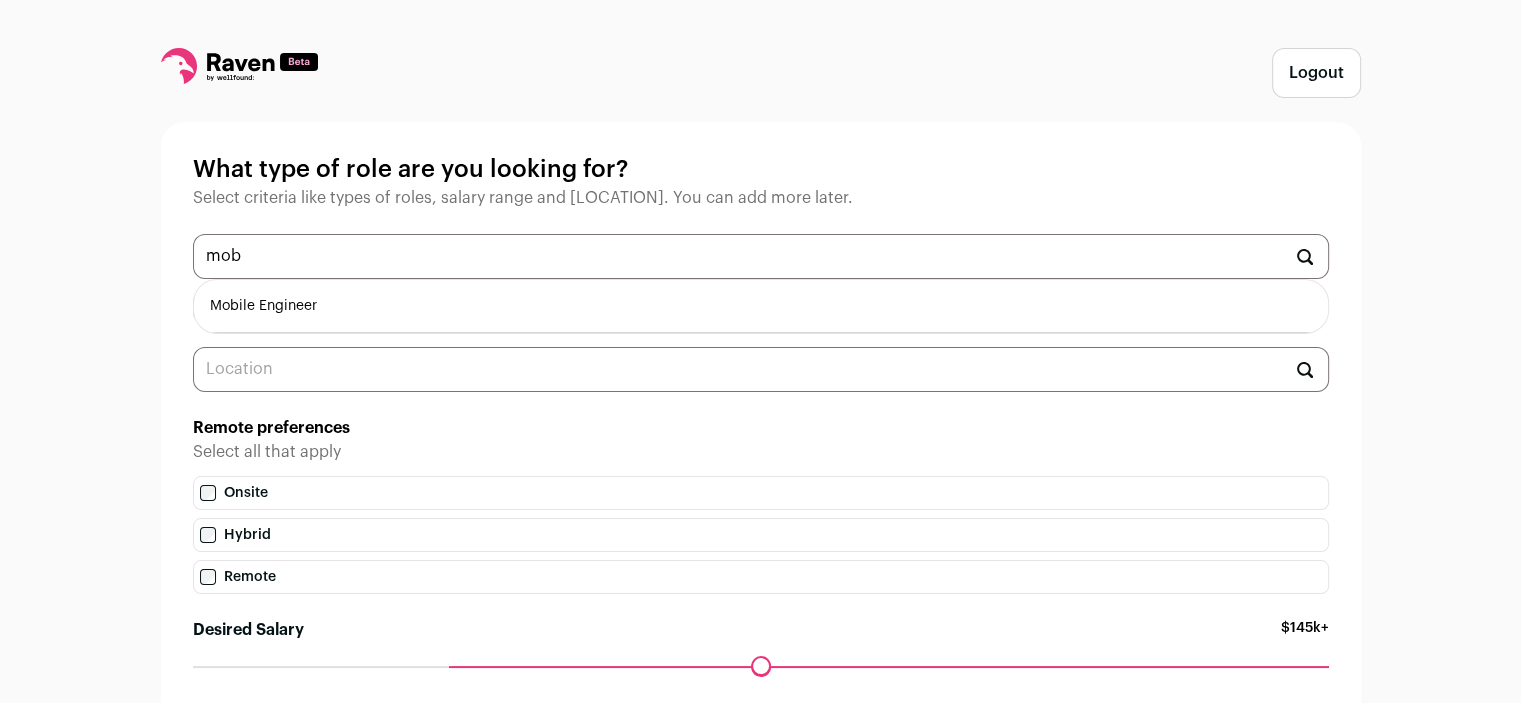 click on "Mobile Engineer" at bounding box center [761, 306] 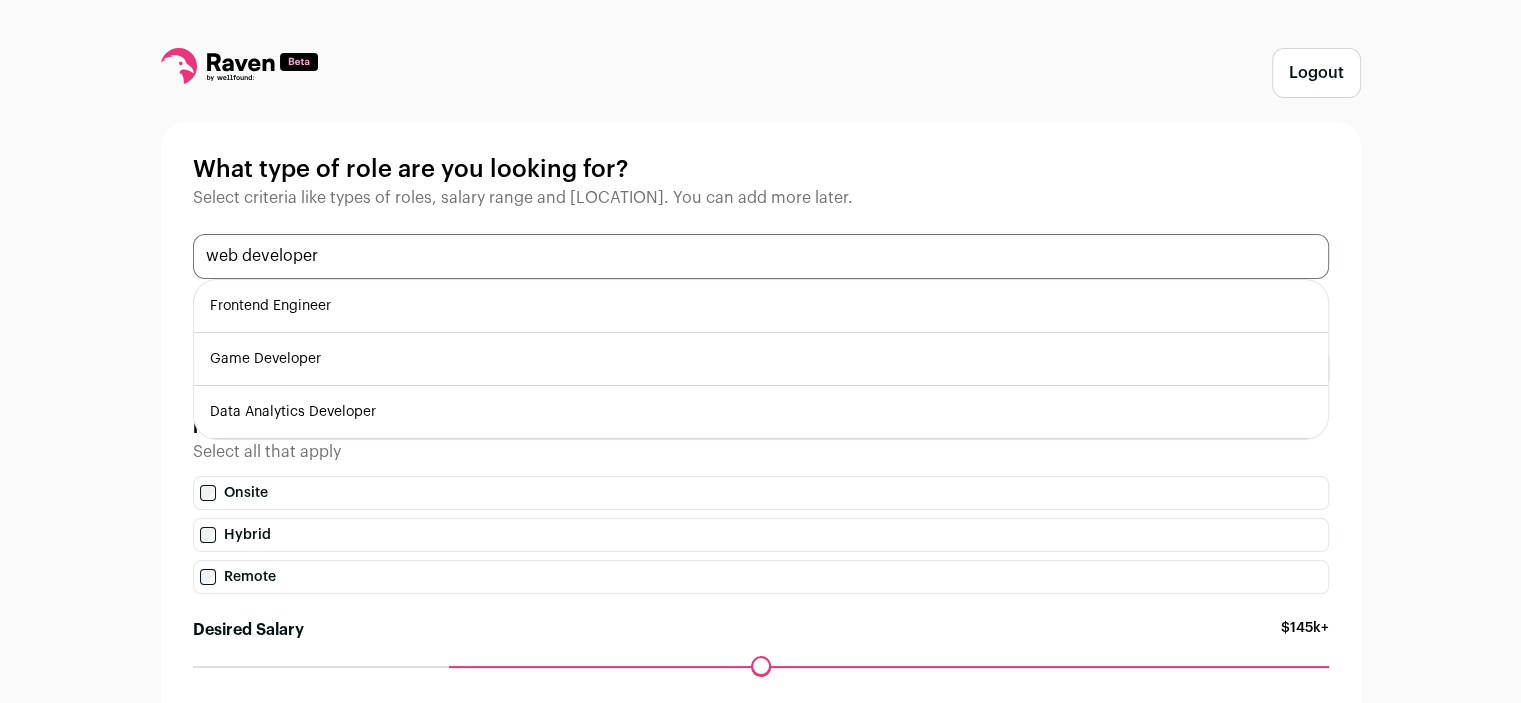 type on "web developer" 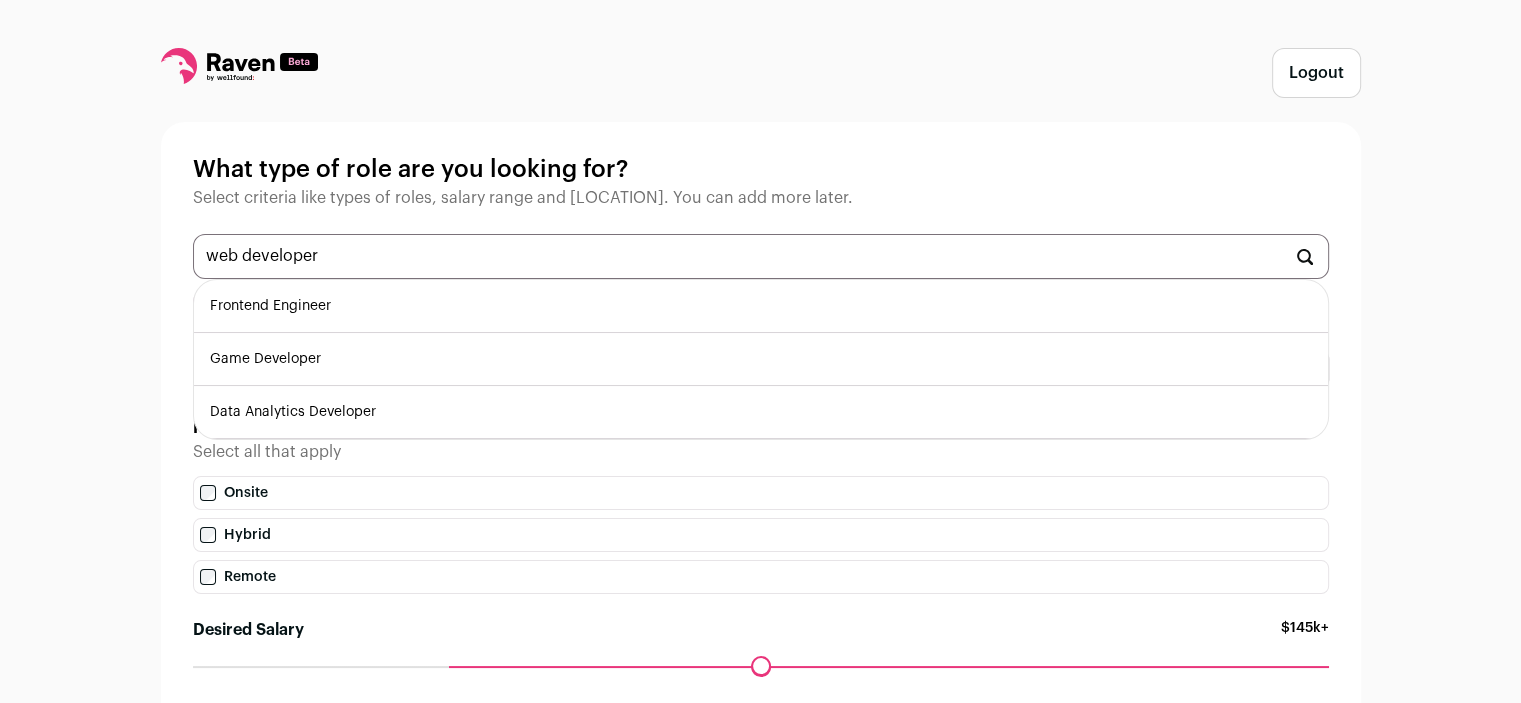 click on "Frontend Engineer" at bounding box center (761, 306) 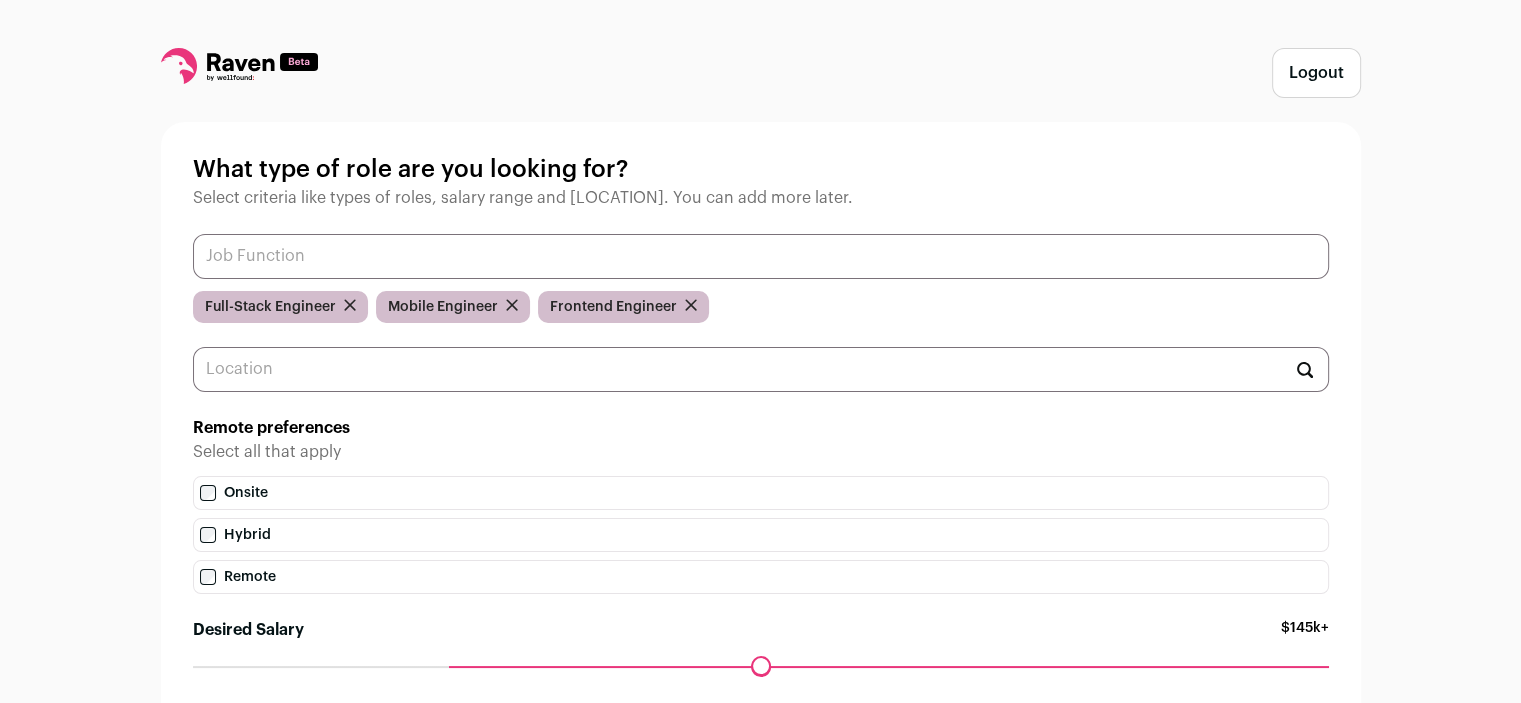 scroll, scrollTop: 161, scrollLeft: 0, axis: vertical 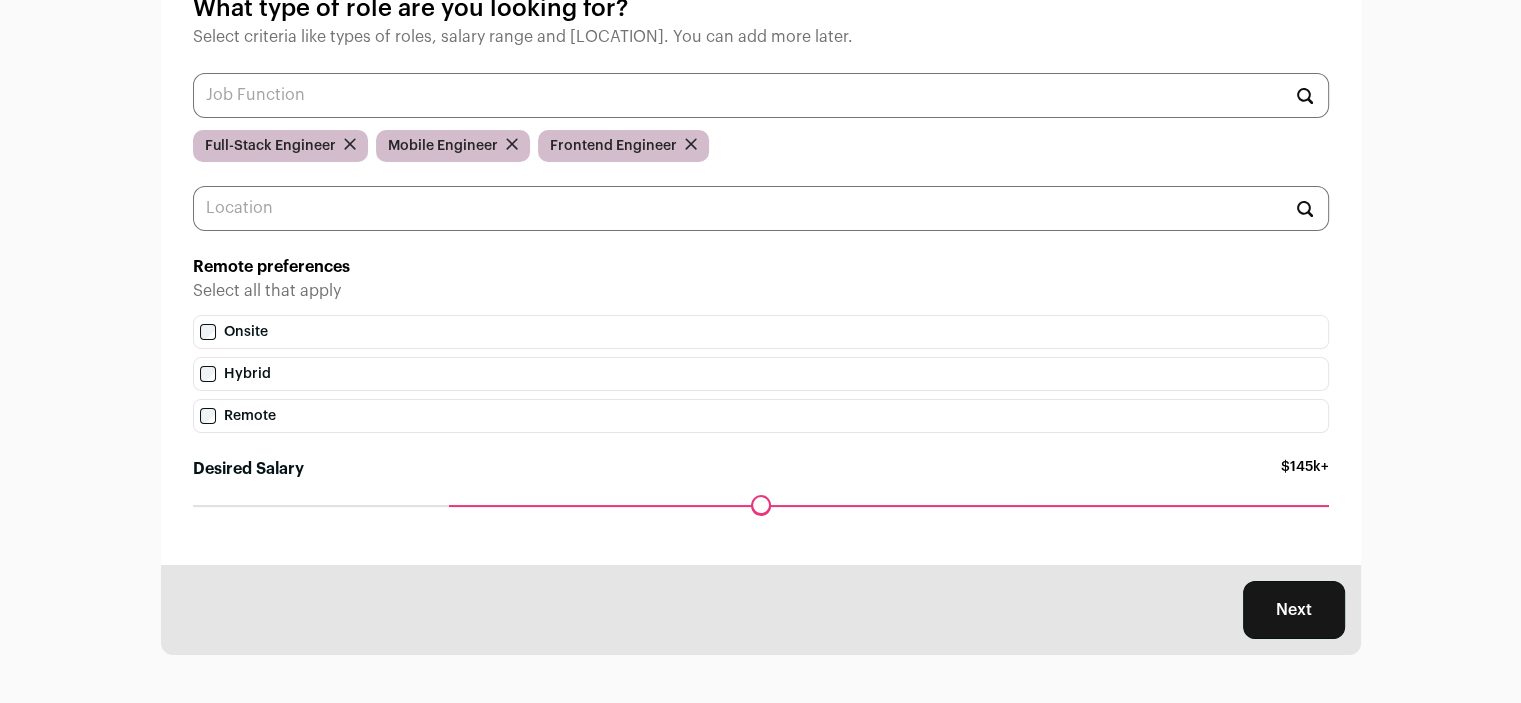 click on "Next" at bounding box center [1294, 610] 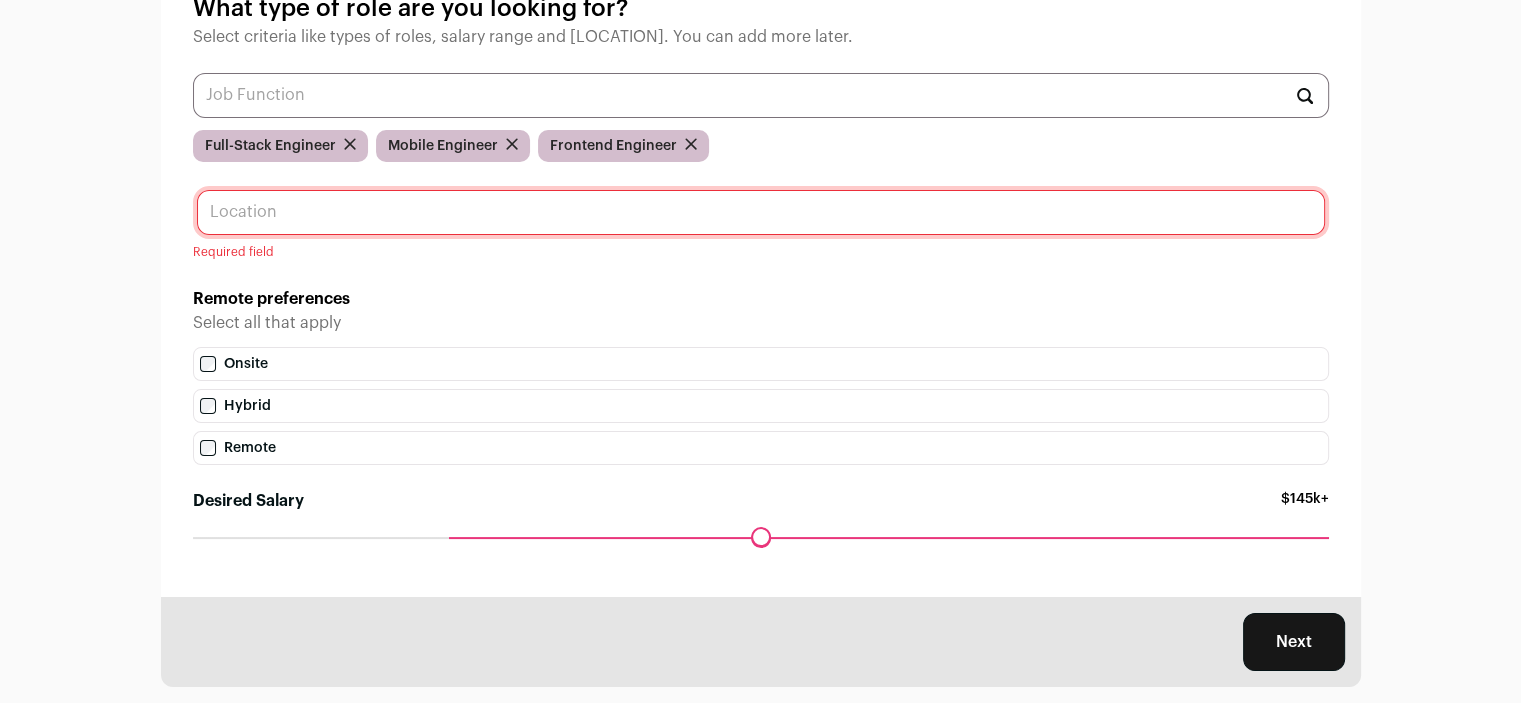 click at bounding box center (761, 212) 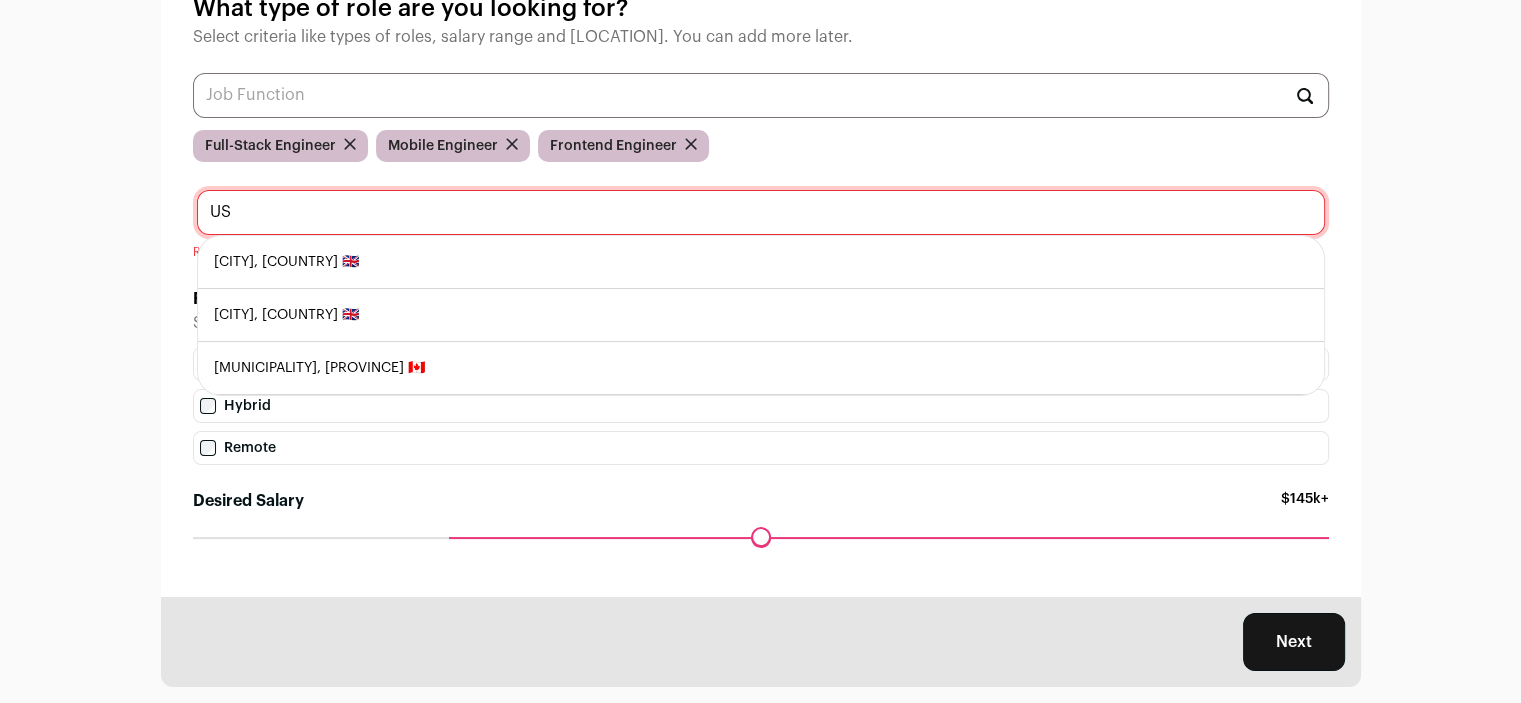 click on "US" at bounding box center (761, 212) 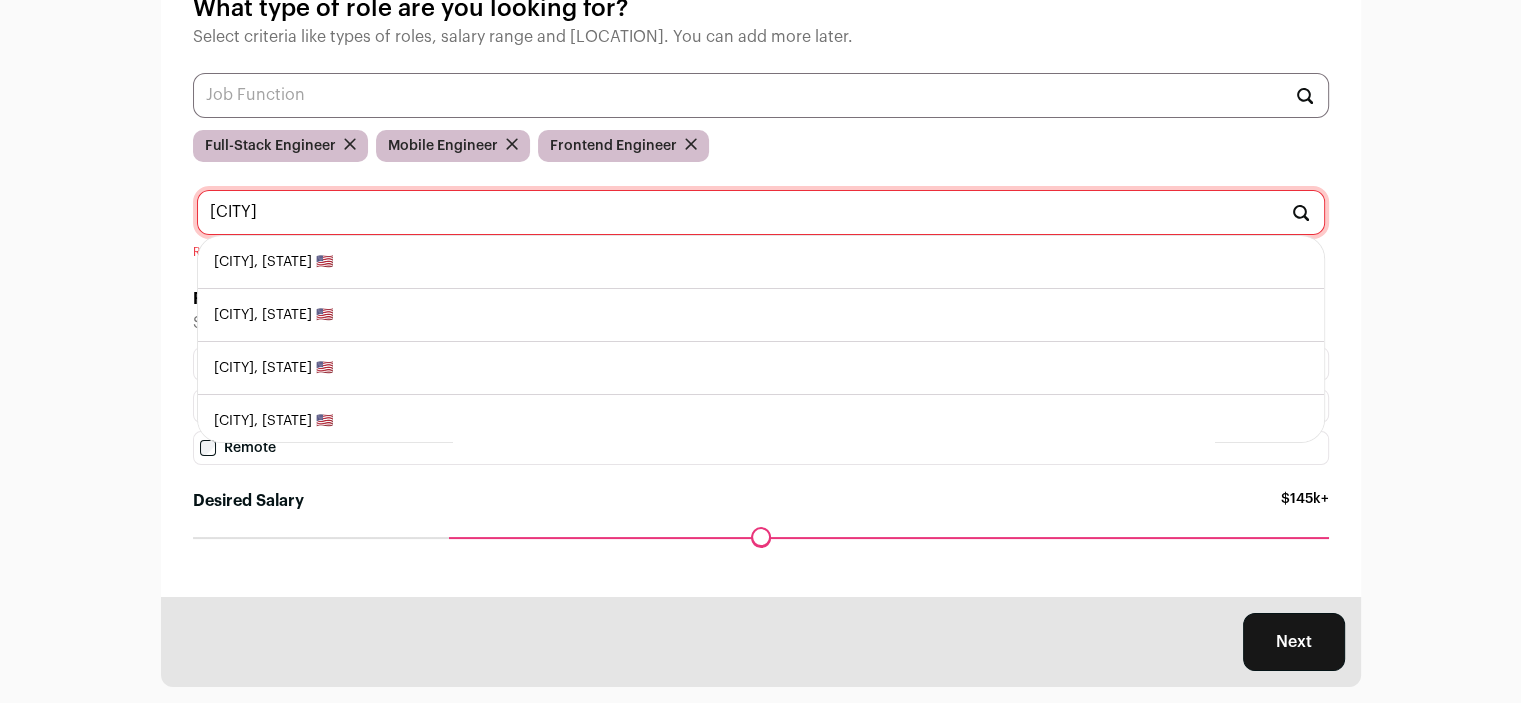 click on "[CITY], [STATE] 🇺🇸" at bounding box center [761, 262] 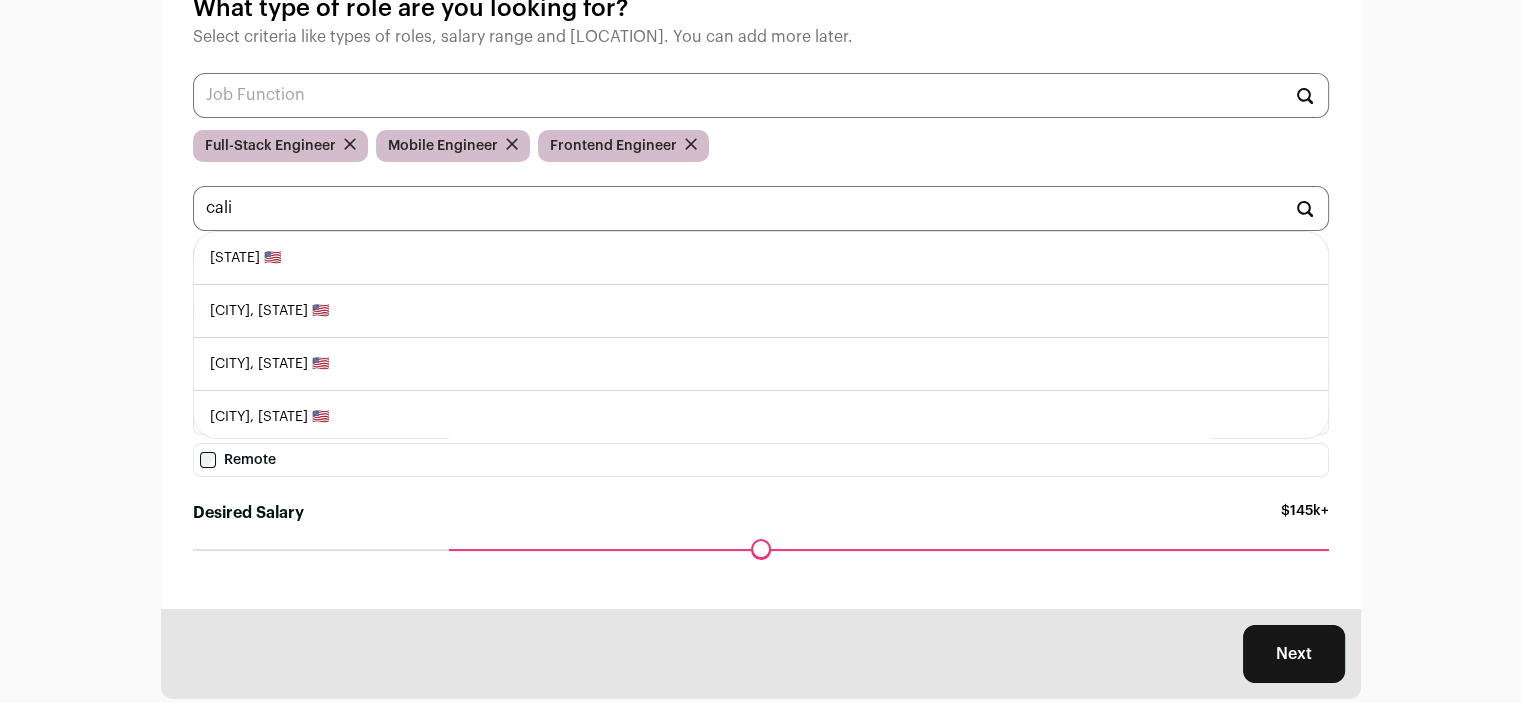click on "[STATE] 🇺🇸" at bounding box center [761, 258] 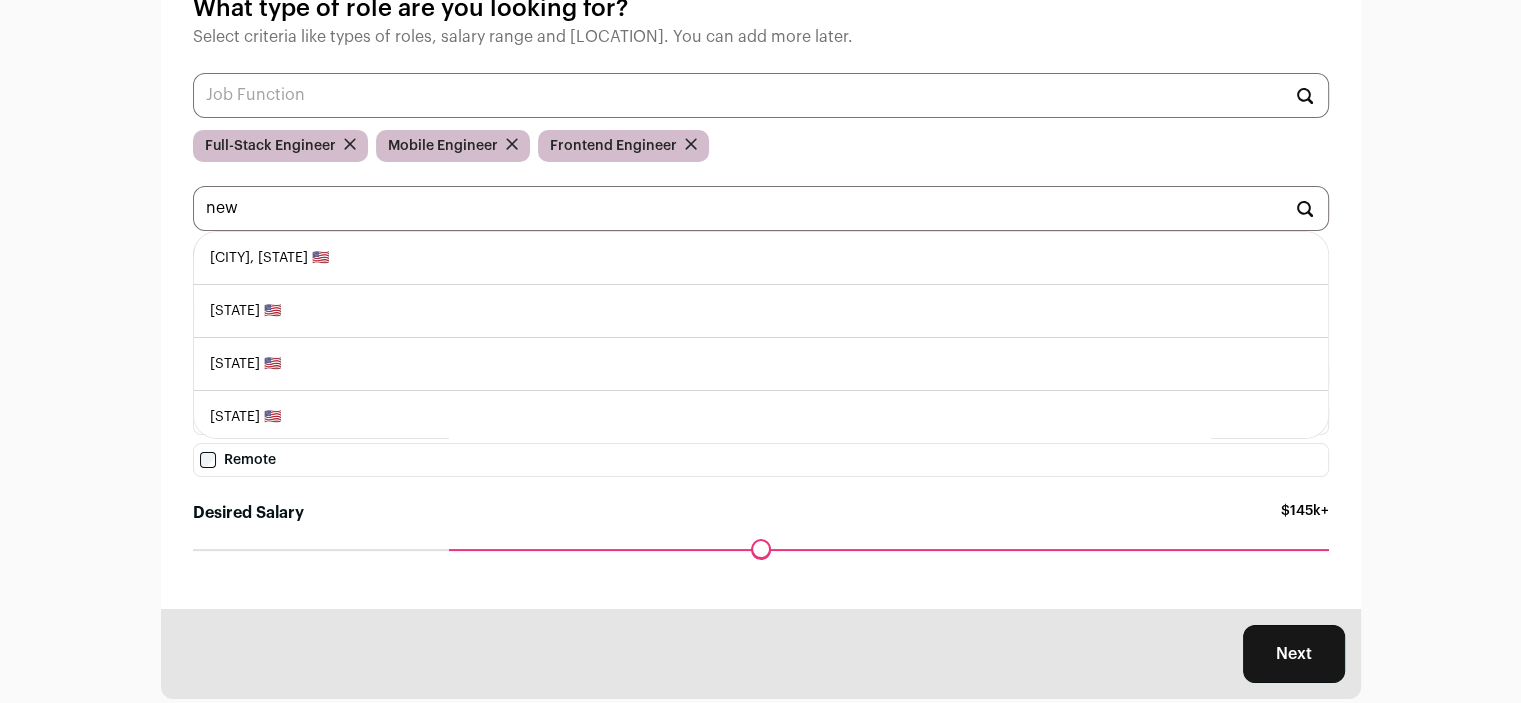 click on "[STATE] 🇺🇸" at bounding box center [761, 311] 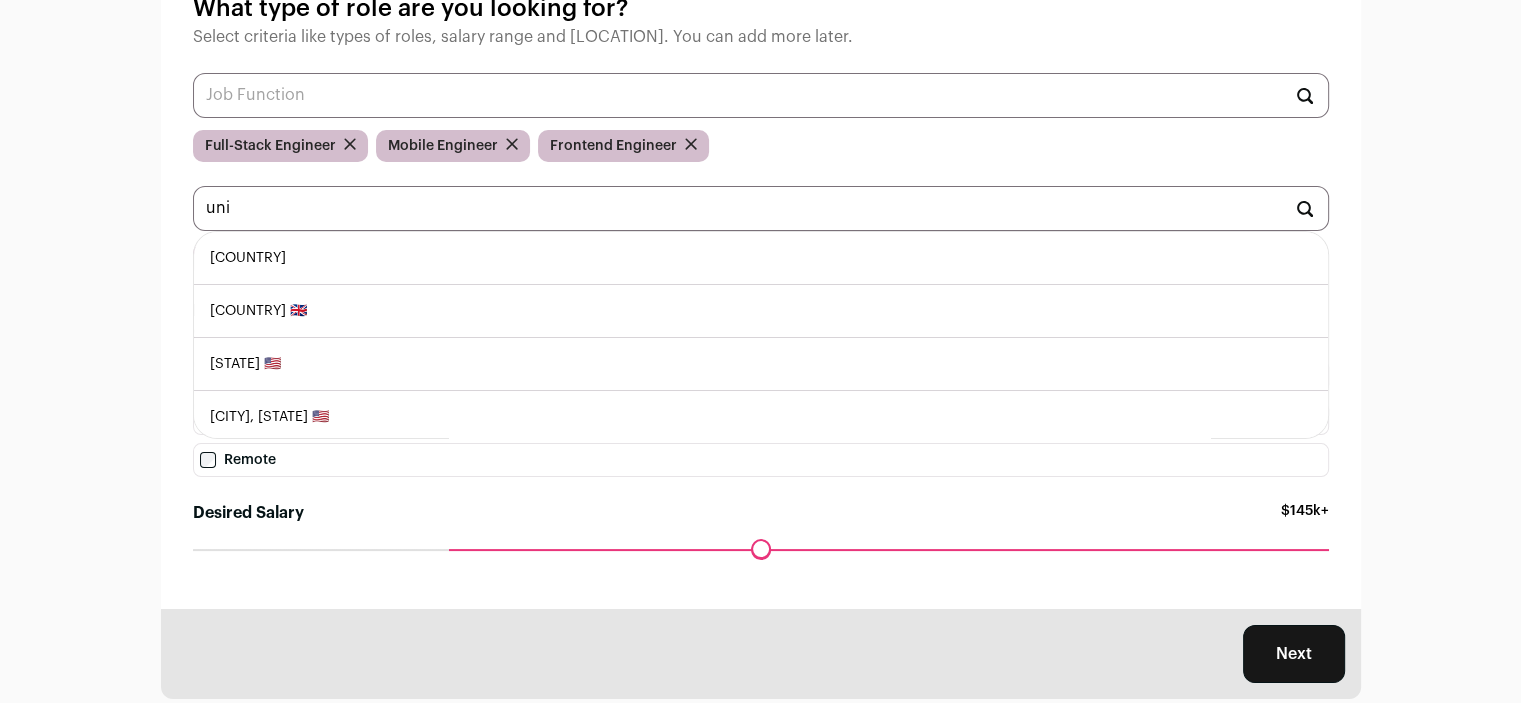 click on "[COUNTRY]" at bounding box center [761, 258] 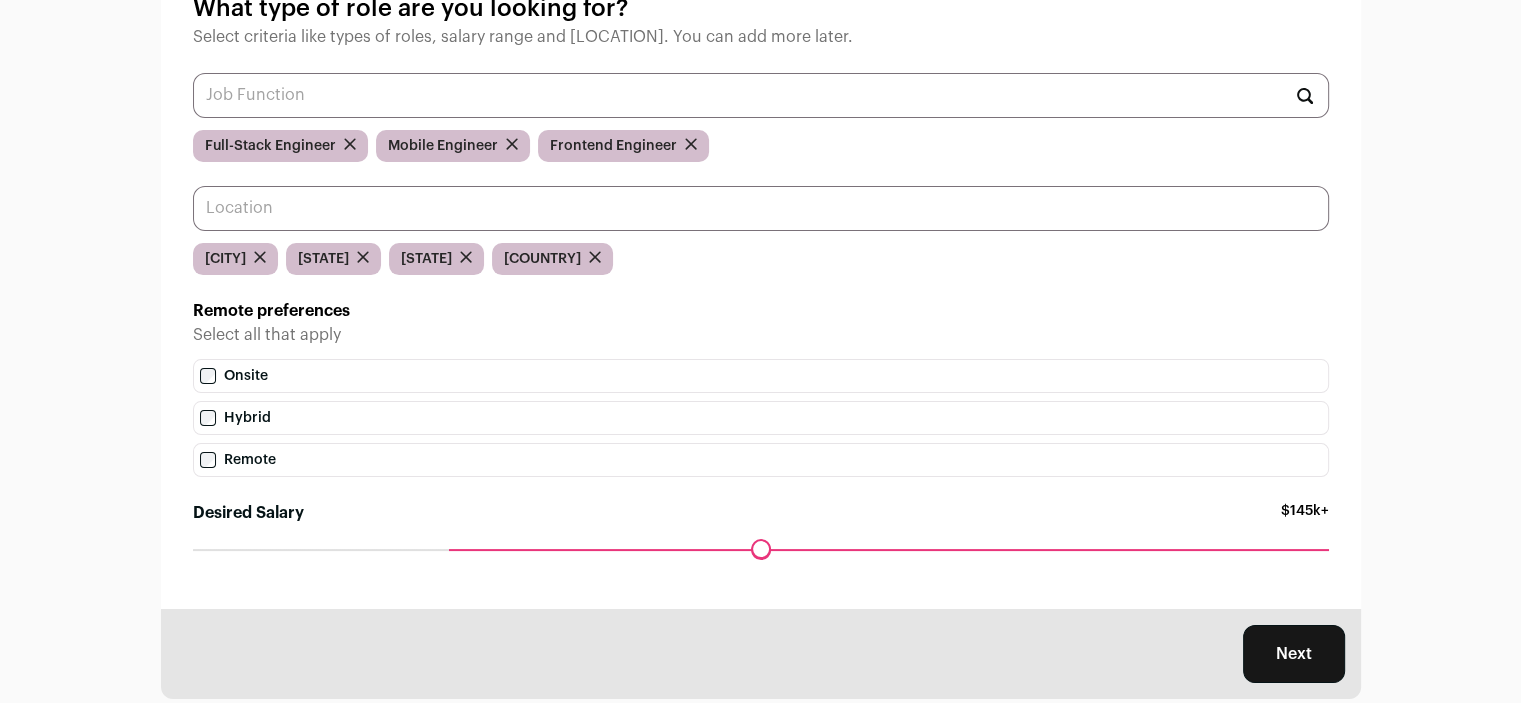 click at bounding box center (761, 208) 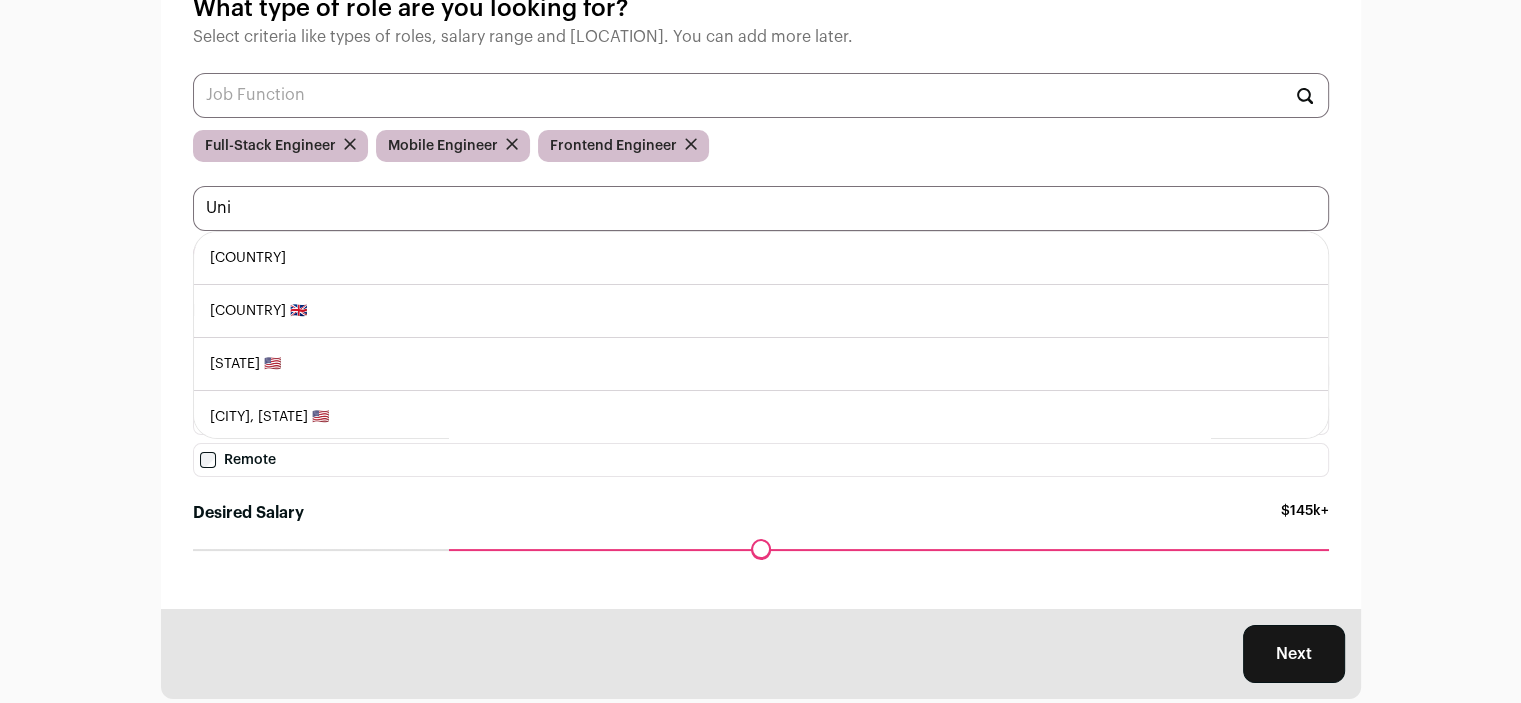 type on "Uni" 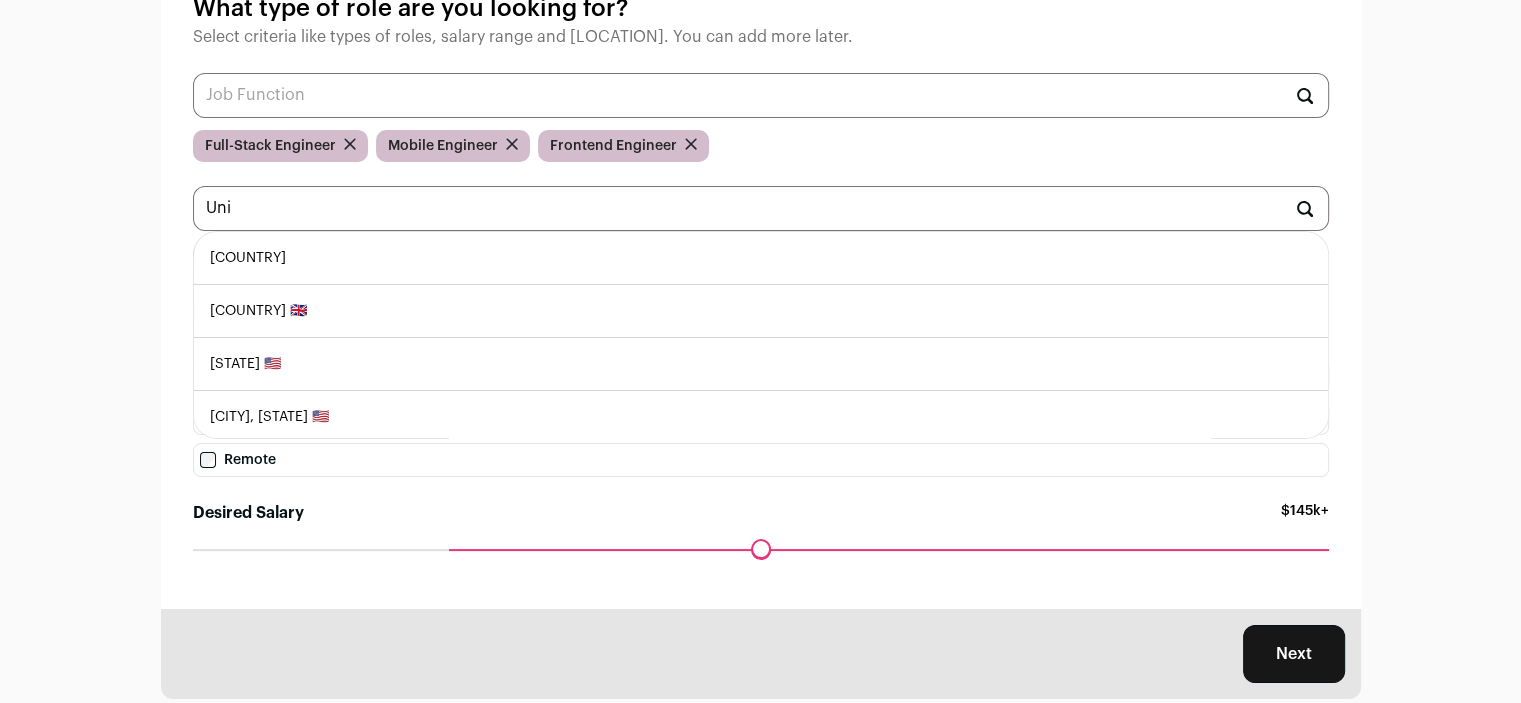 click on "[COUNTRY] 🇬🇧" at bounding box center (761, 311) 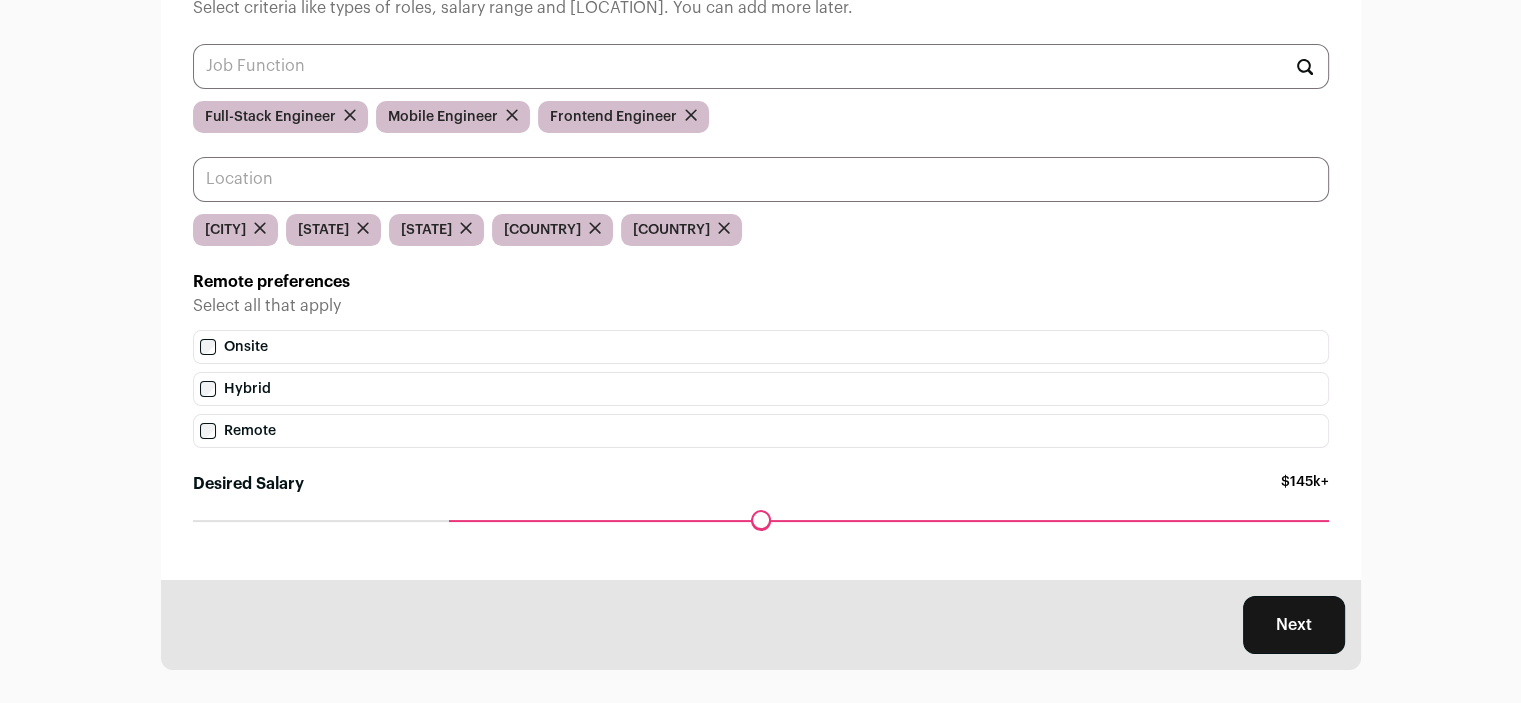 scroll, scrollTop: 205, scrollLeft: 0, axis: vertical 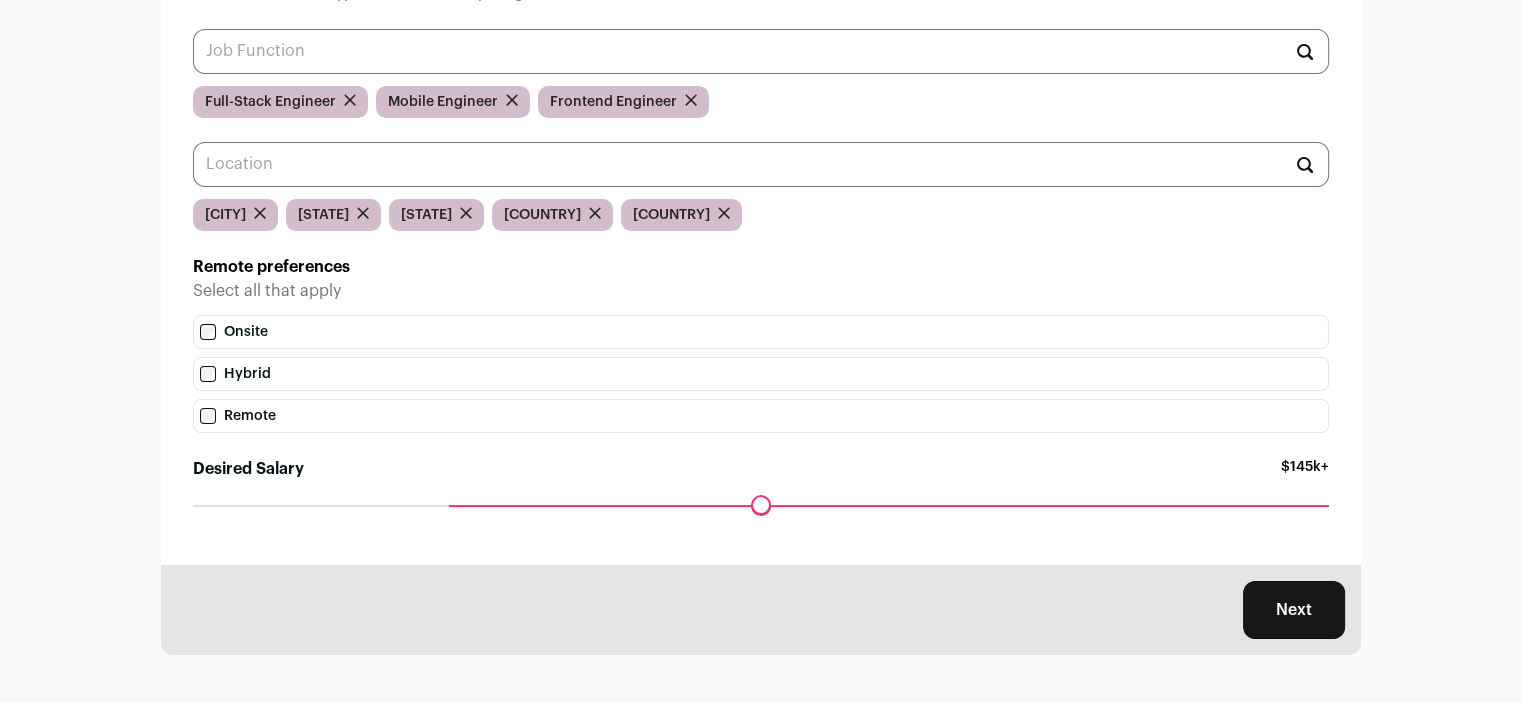 click on "Next" at bounding box center (1294, 610) 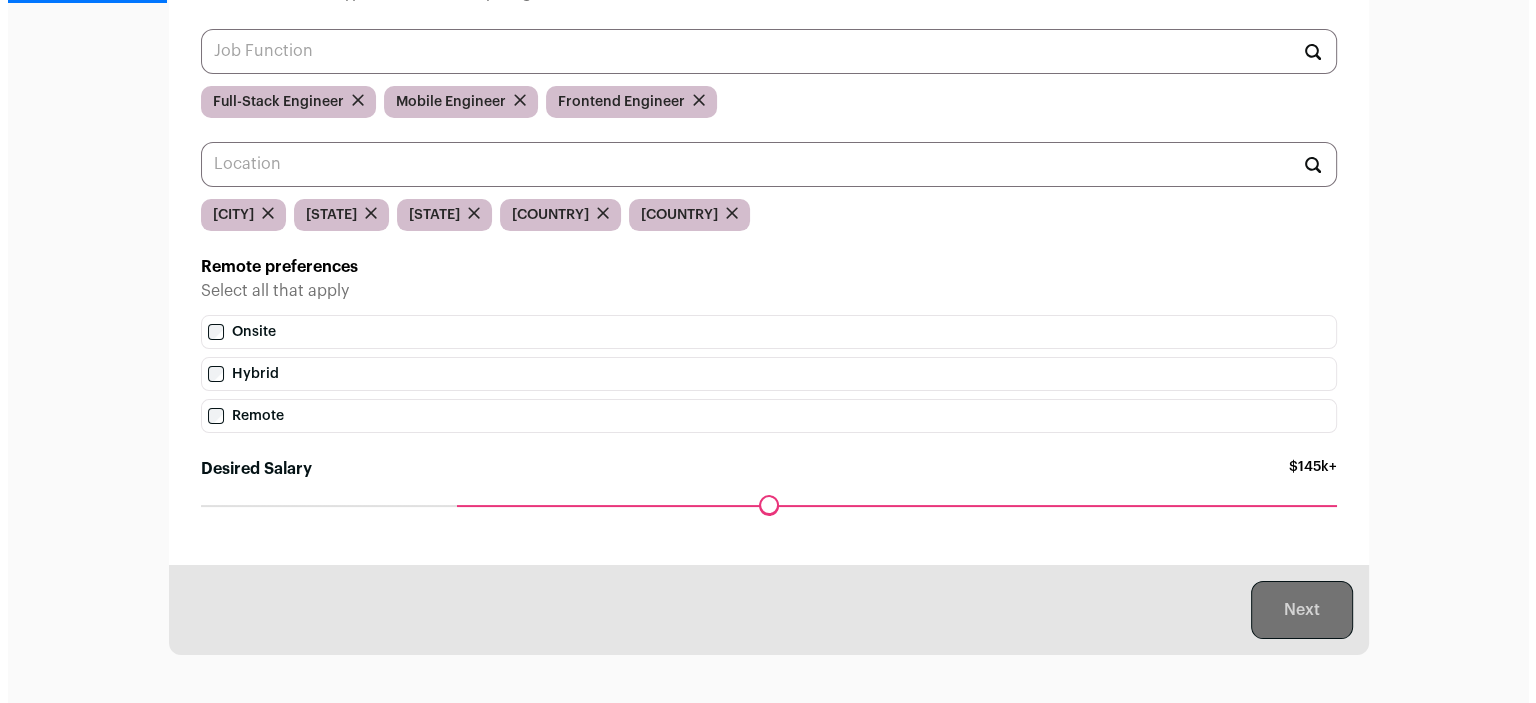 scroll, scrollTop: 0, scrollLeft: 0, axis: both 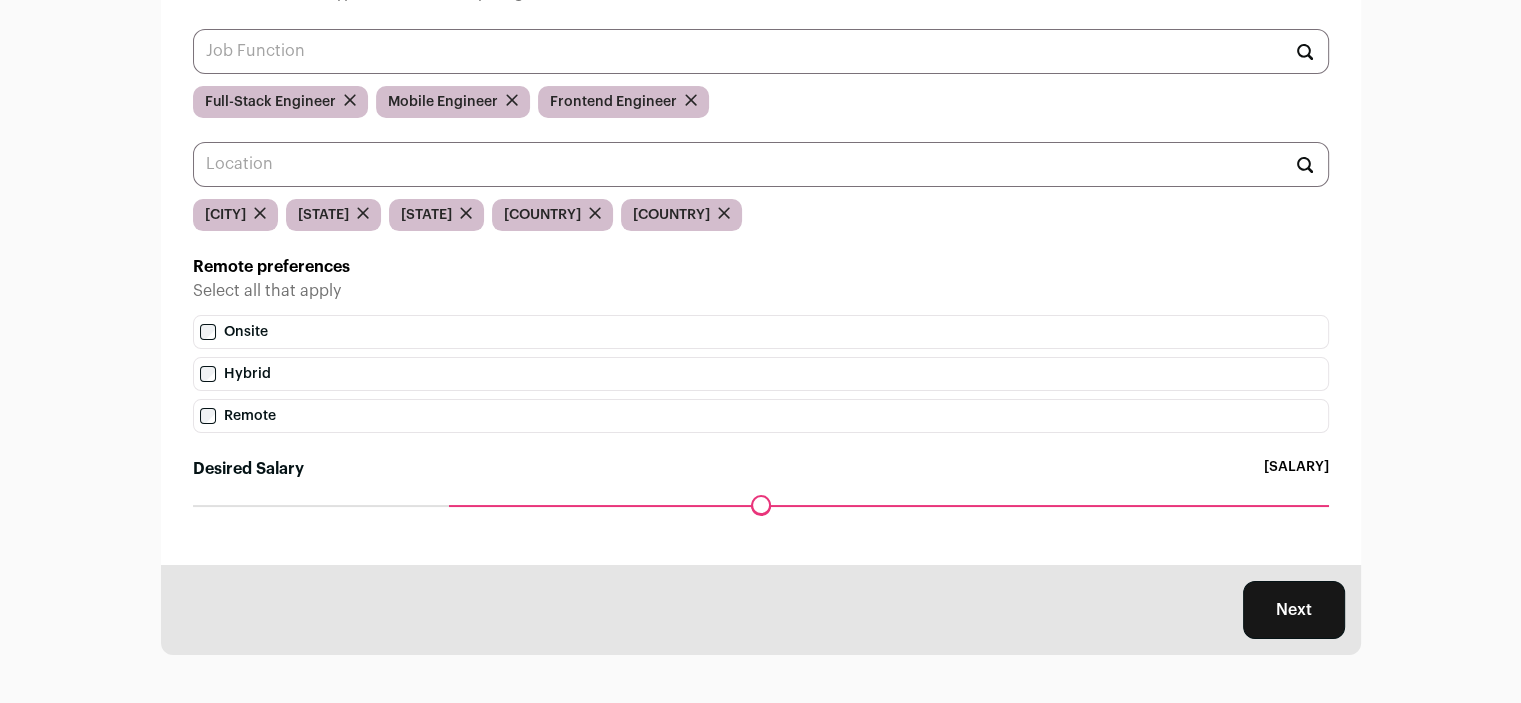 click on "Maximum desired salary
******" at bounding box center [761, 519] 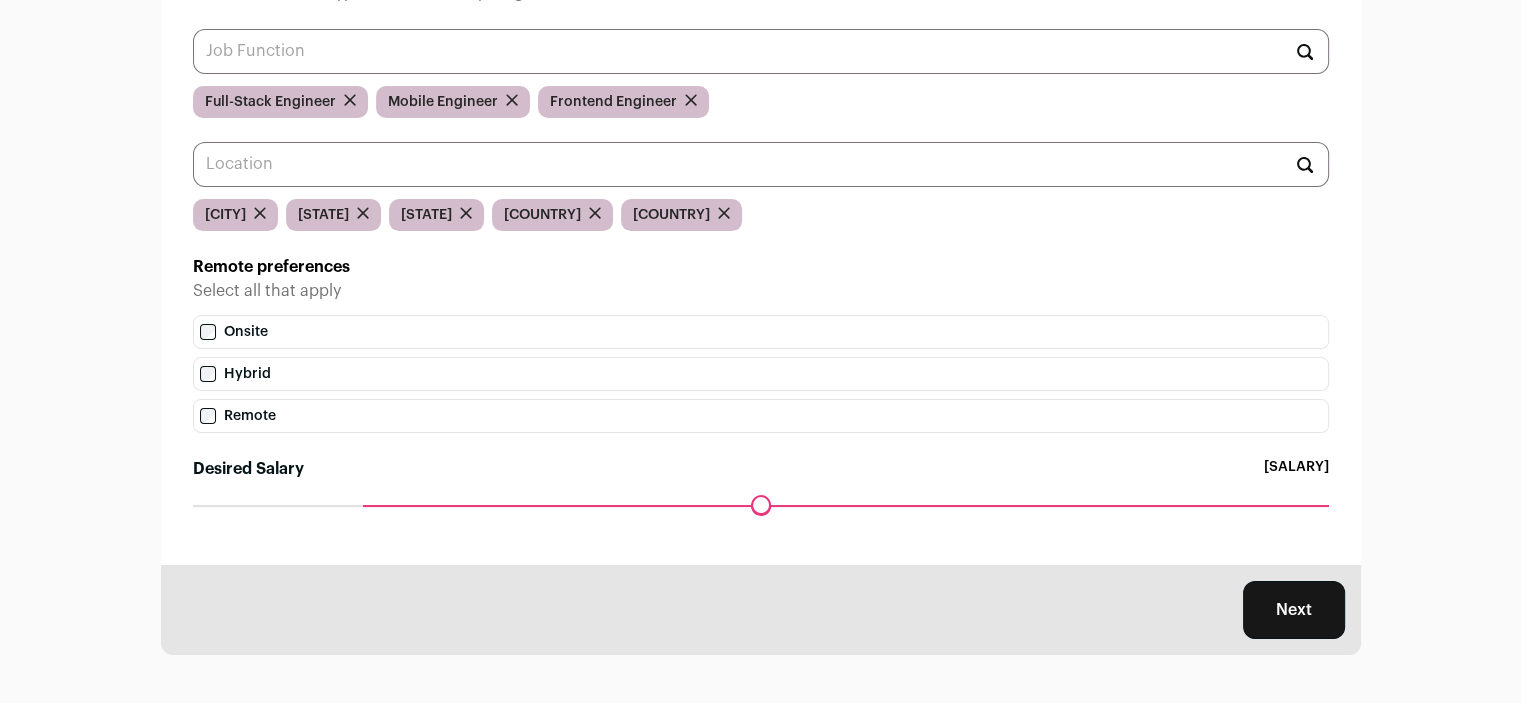 drag, startPoint x: 455, startPoint y: 506, endPoint x: 364, endPoint y: 532, distance: 94.641426 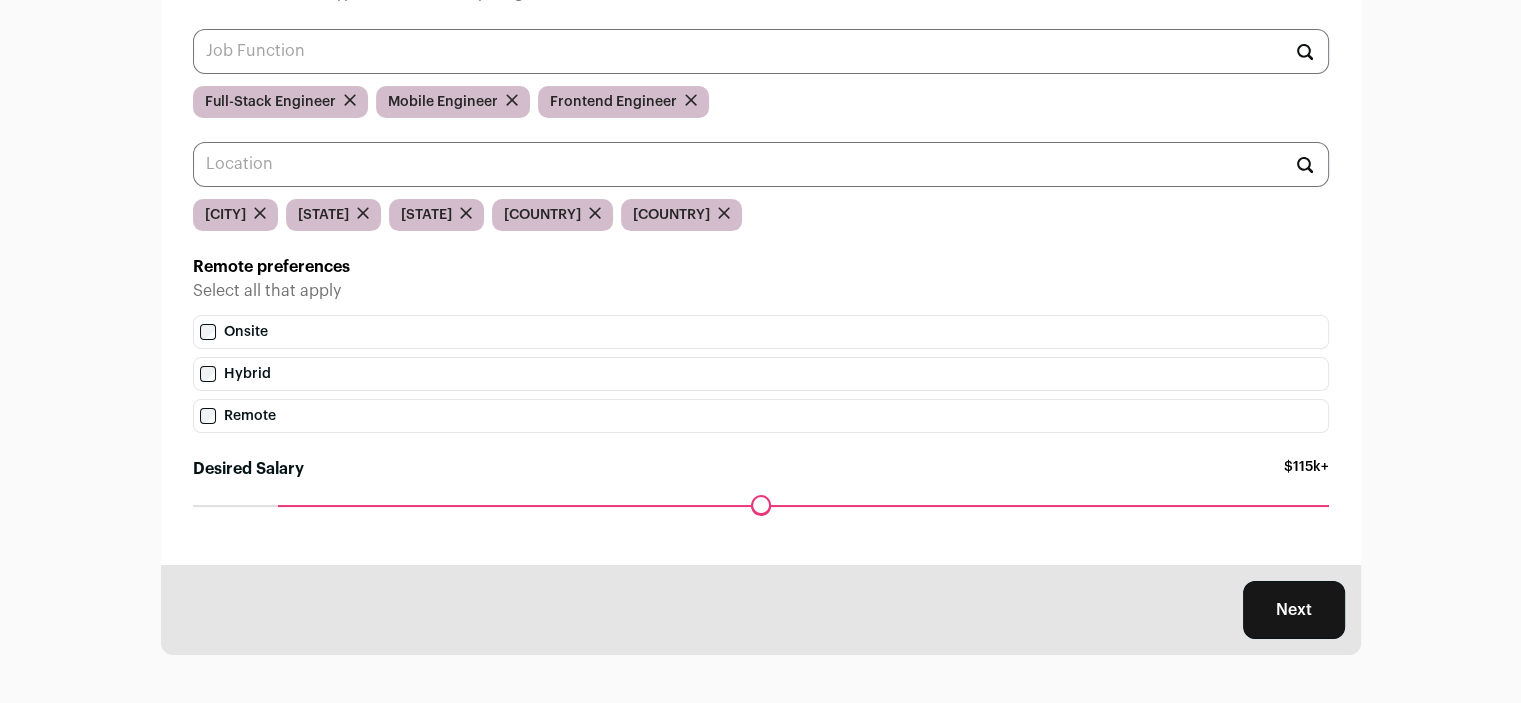 drag, startPoint x: 374, startPoint y: 503, endPoint x: 275, endPoint y: 528, distance: 102.10779 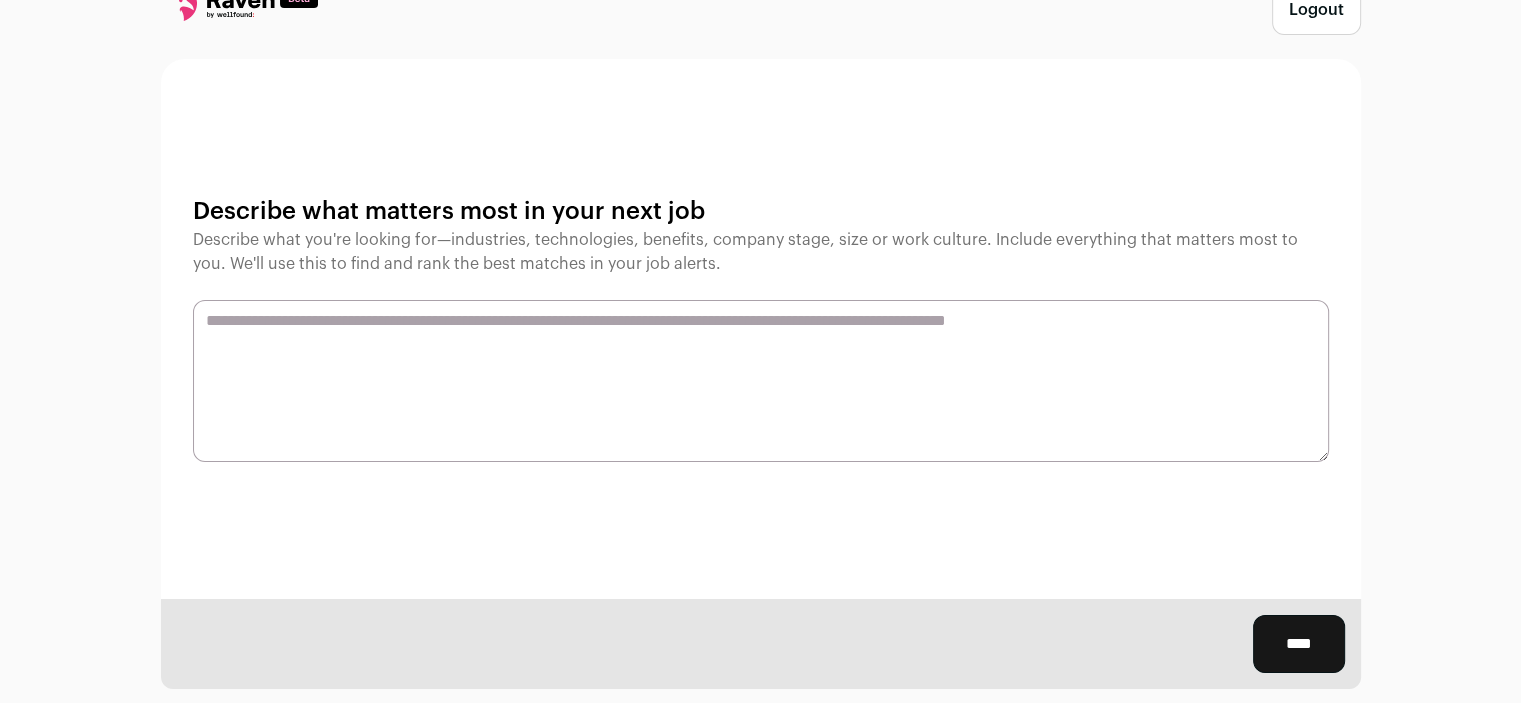 scroll, scrollTop: 96, scrollLeft: 0, axis: vertical 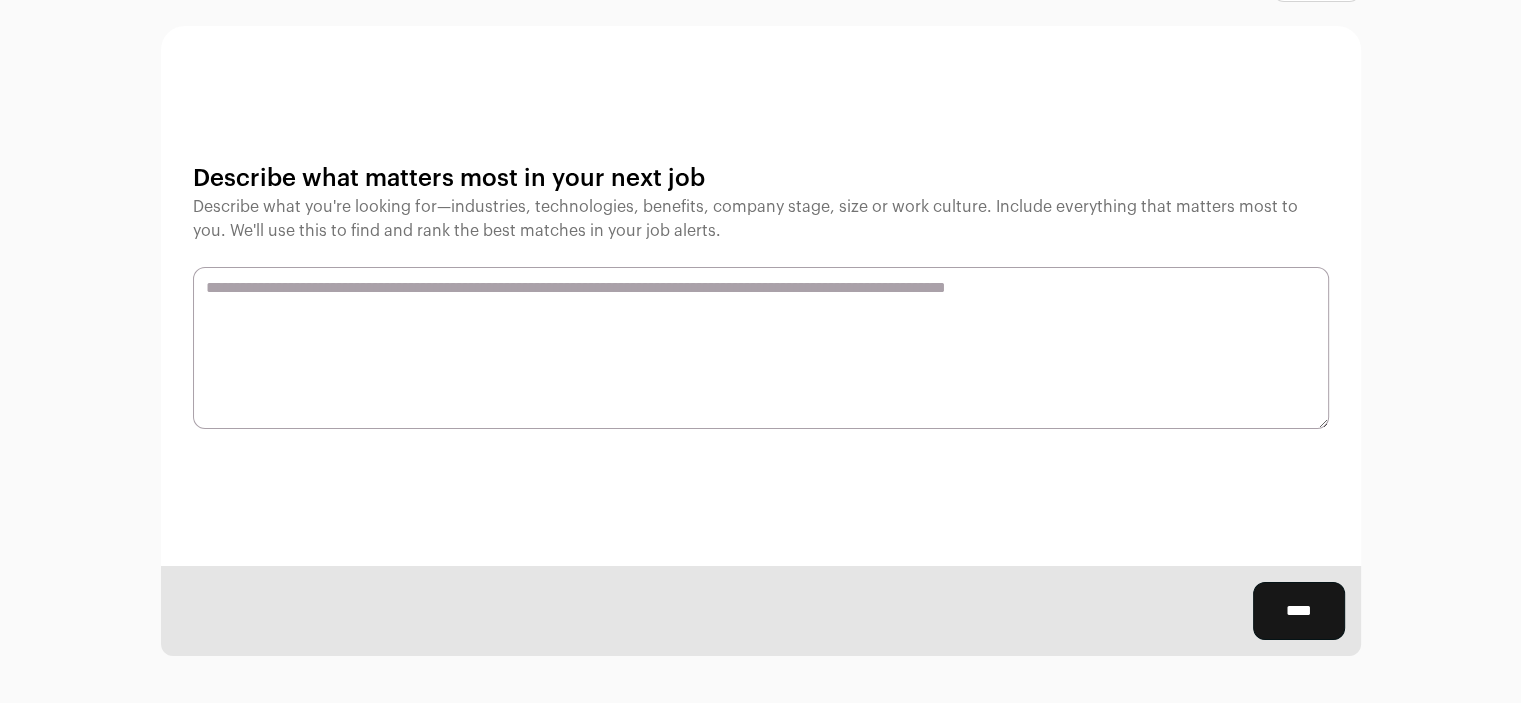 drag, startPoint x: 176, startPoint y: 195, endPoint x: 680, endPoint y: 229, distance: 505.14554 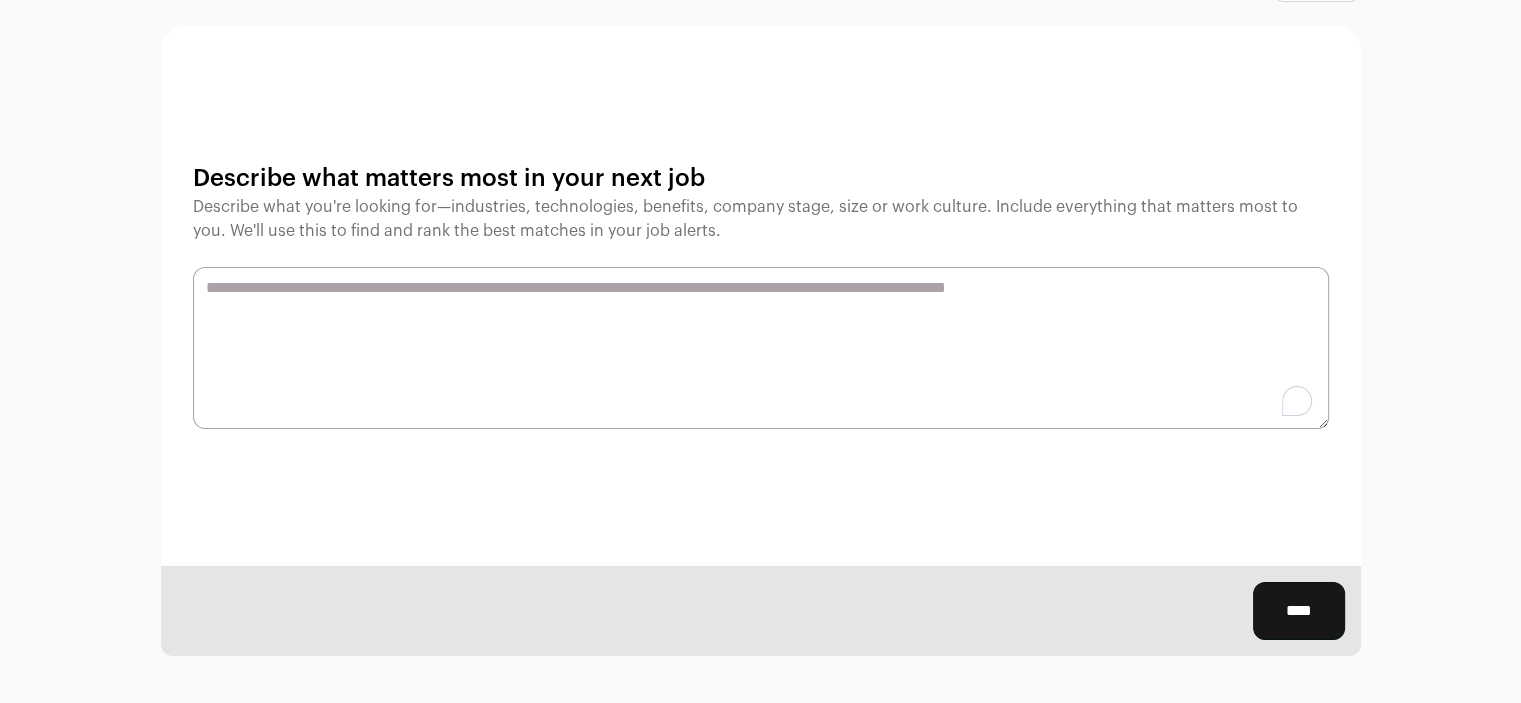 paste on "**********" 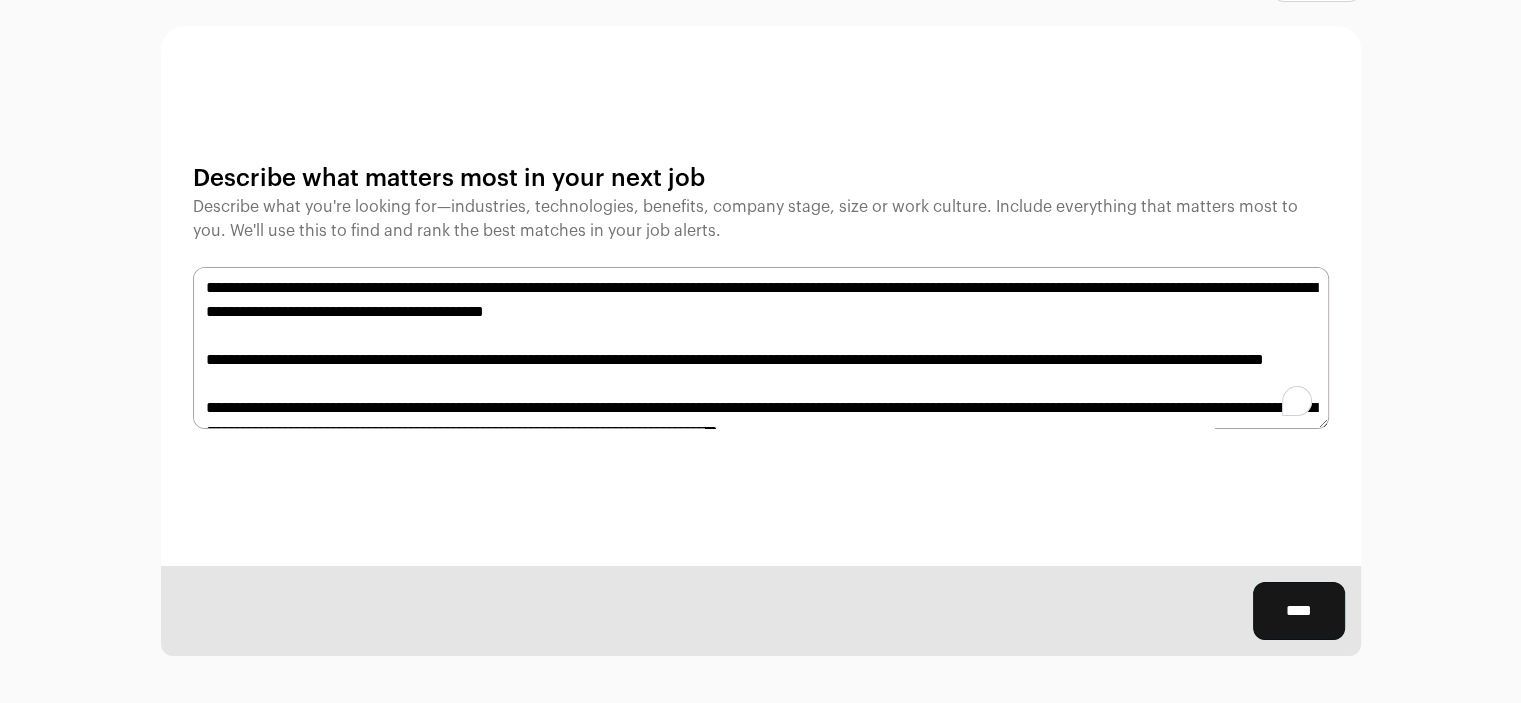 scroll, scrollTop: 87, scrollLeft: 0, axis: vertical 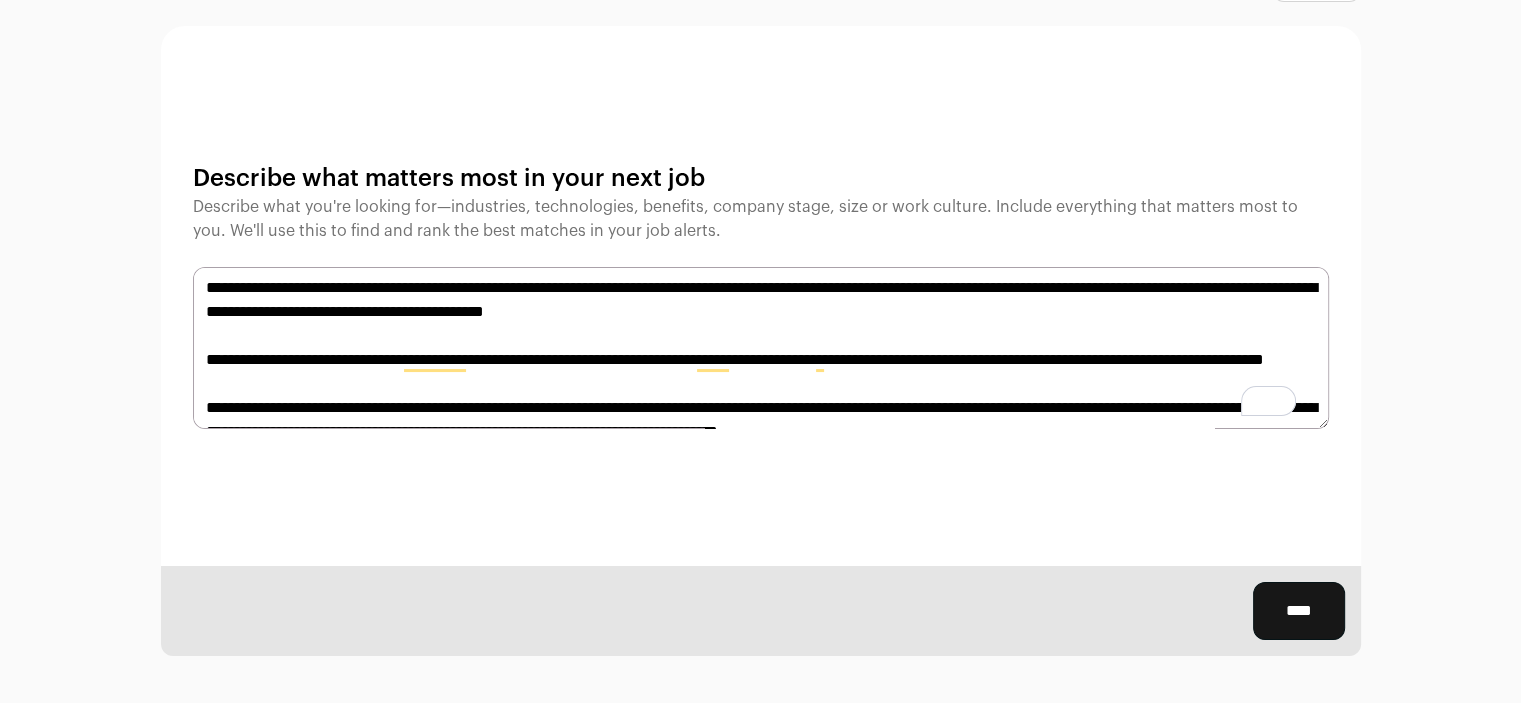 click on "**********" at bounding box center (761, 348) 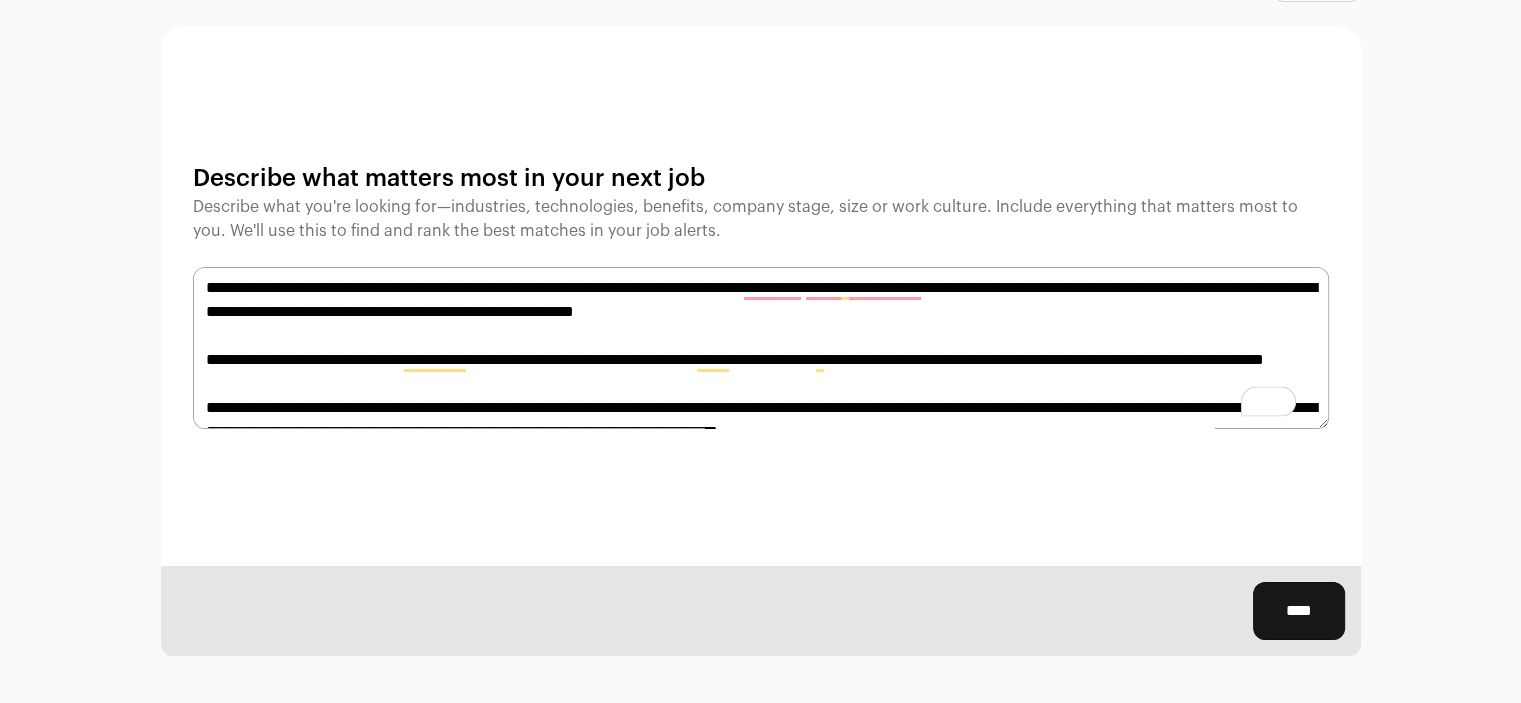 scroll, scrollTop: 96, scrollLeft: 0, axis: vertical 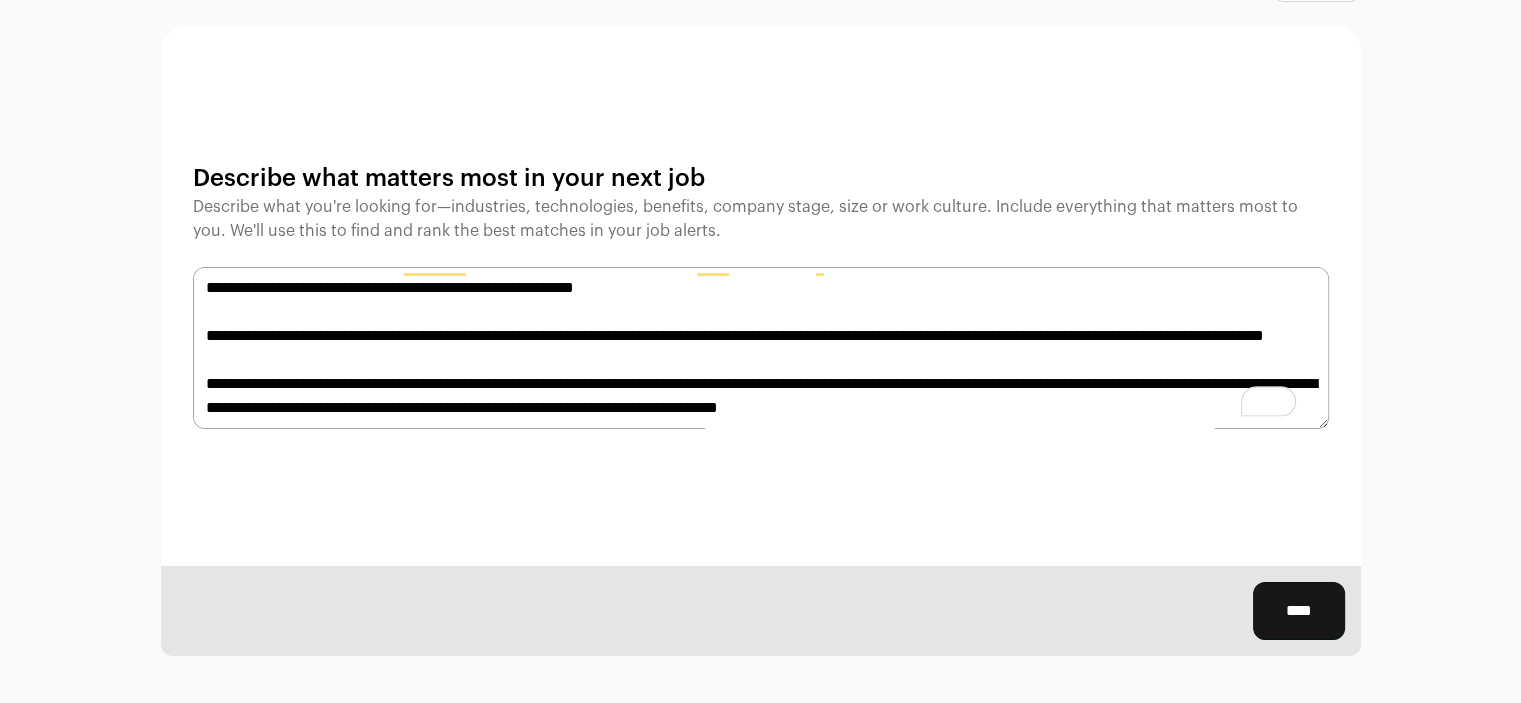 type on "**********" 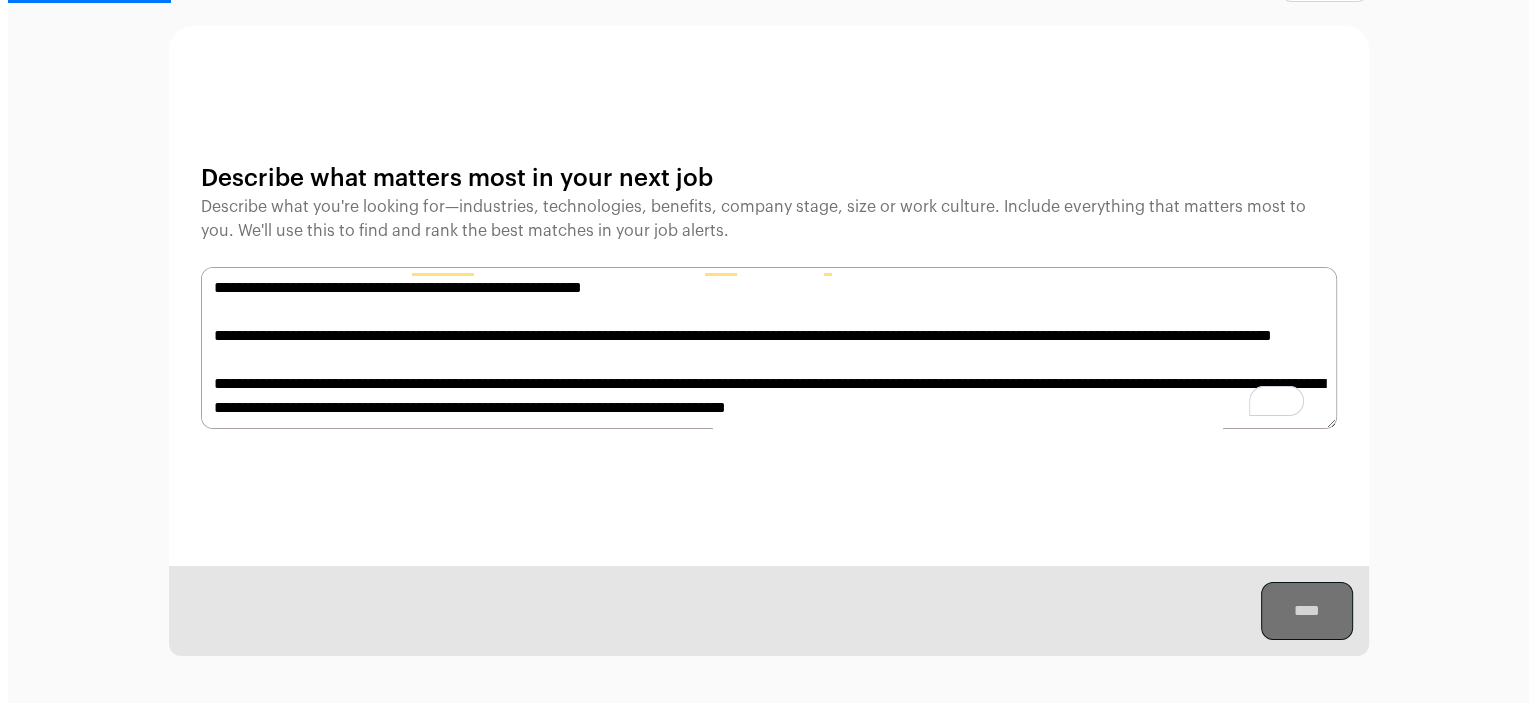 scroll, scrollTop: 0, scrollLeft: 0, axis: both 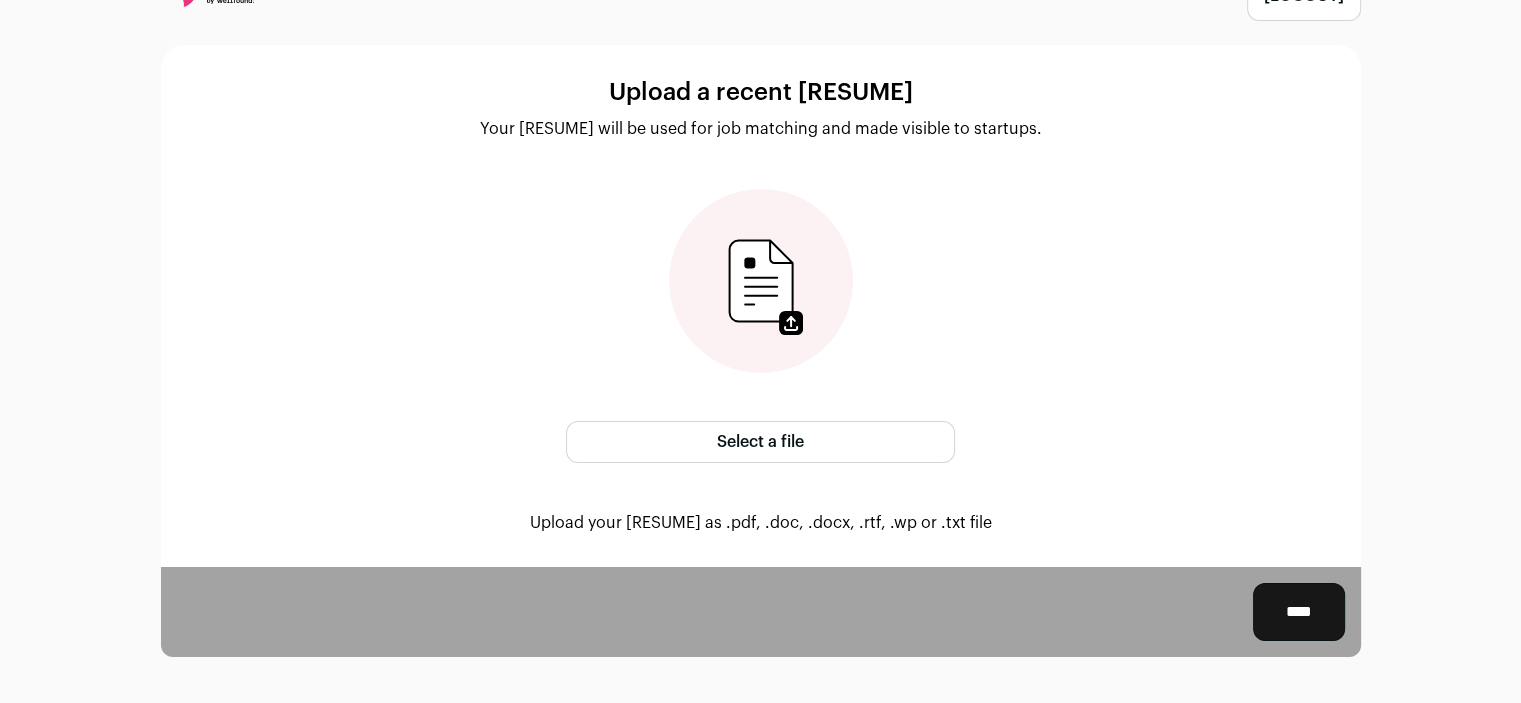 click on "****" at bounding box center [1299, 612] 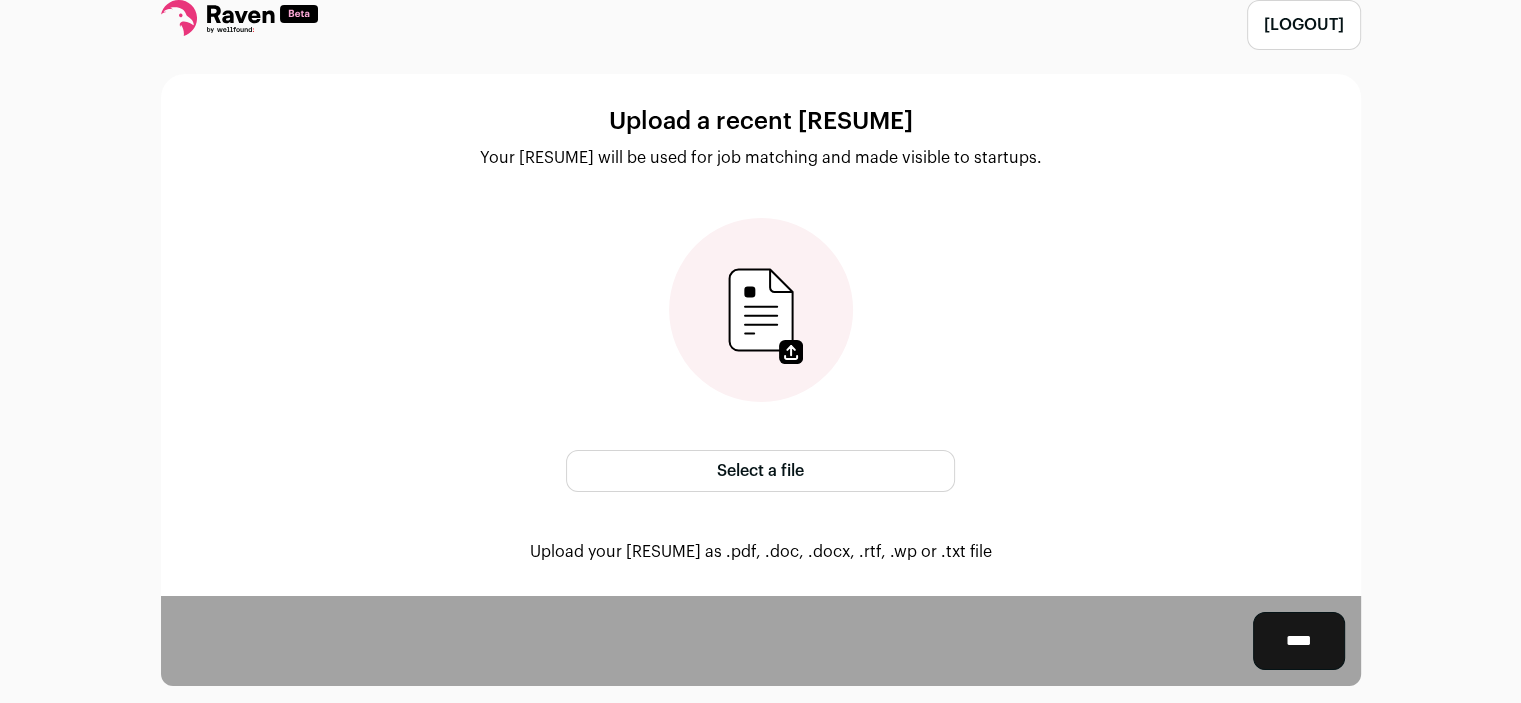 scroll, scrollTop: 0, scrollLeft: 0, axis: both 